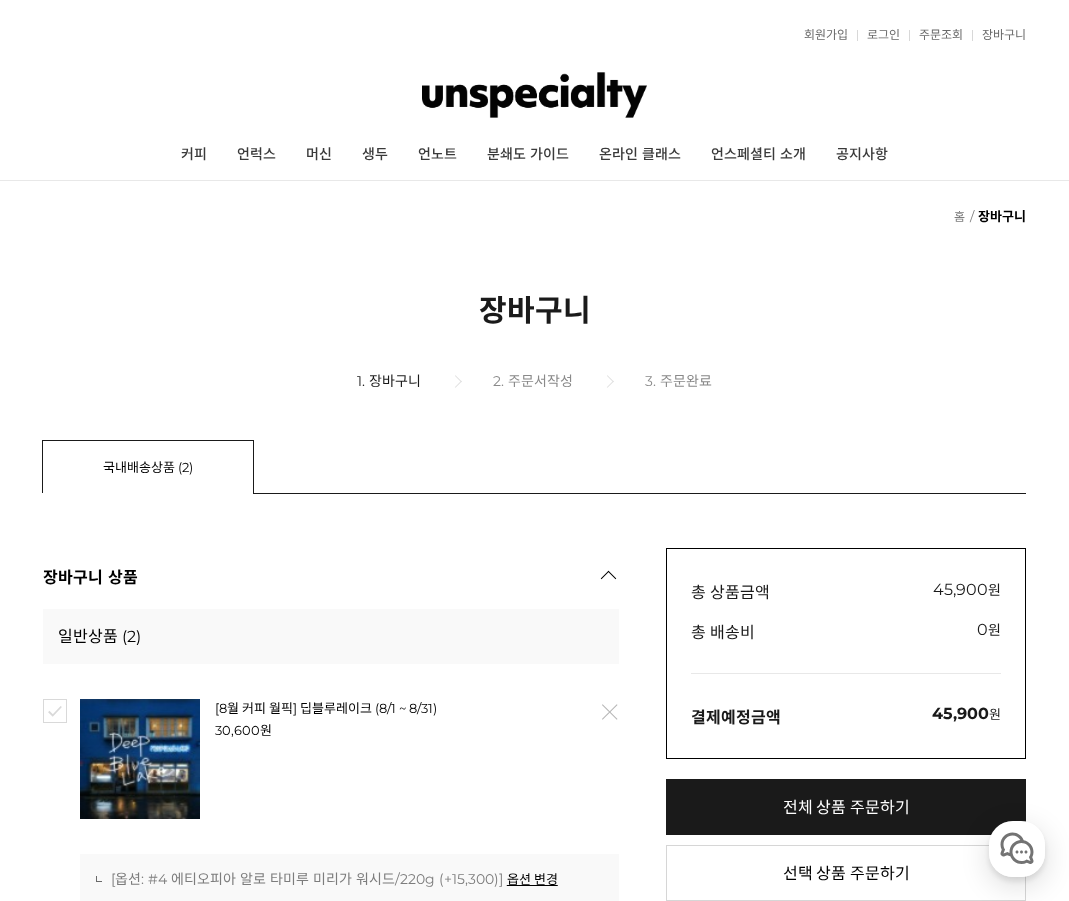scroll, scrollTop: 0, scrollLeft: 0, axis: both 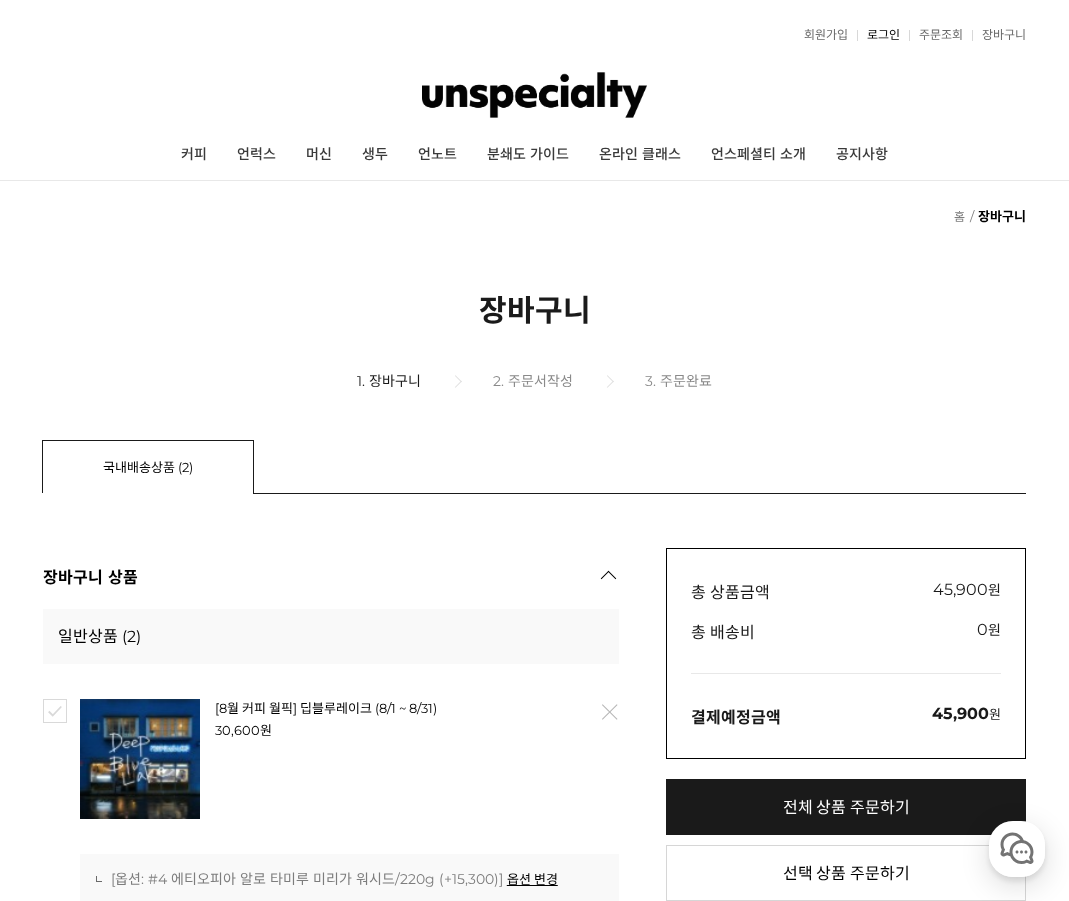 click on "로그인" at bounding box center [878, 35] 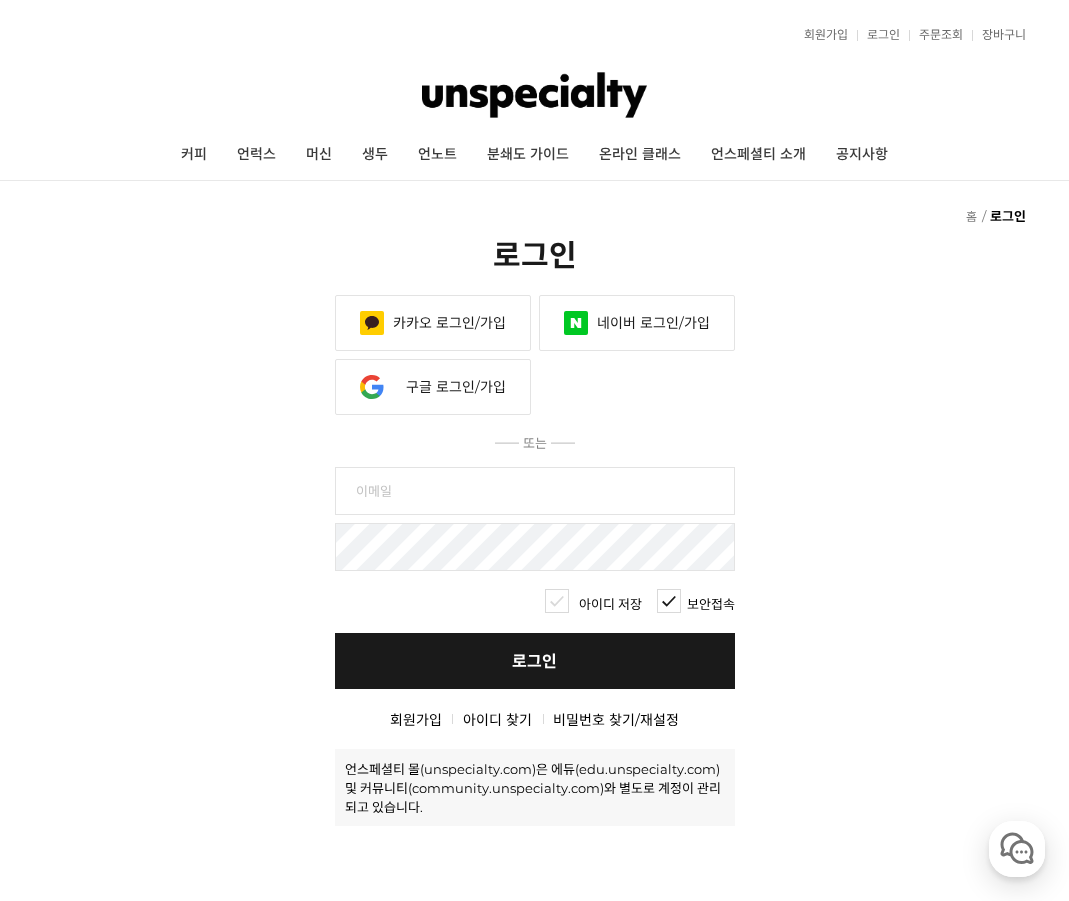 scroll, scrollTop: 0, scrollLeft: 0, axis: both 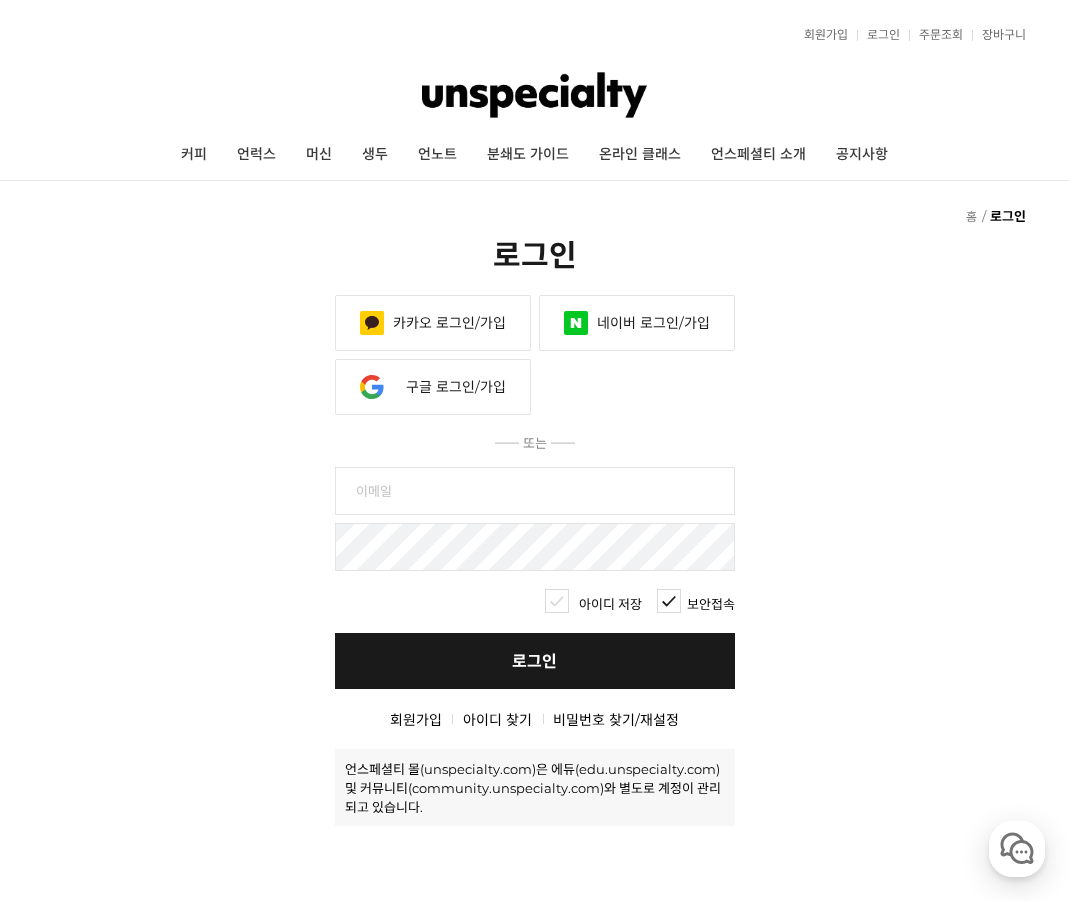 click at bounding box center [535, 491] 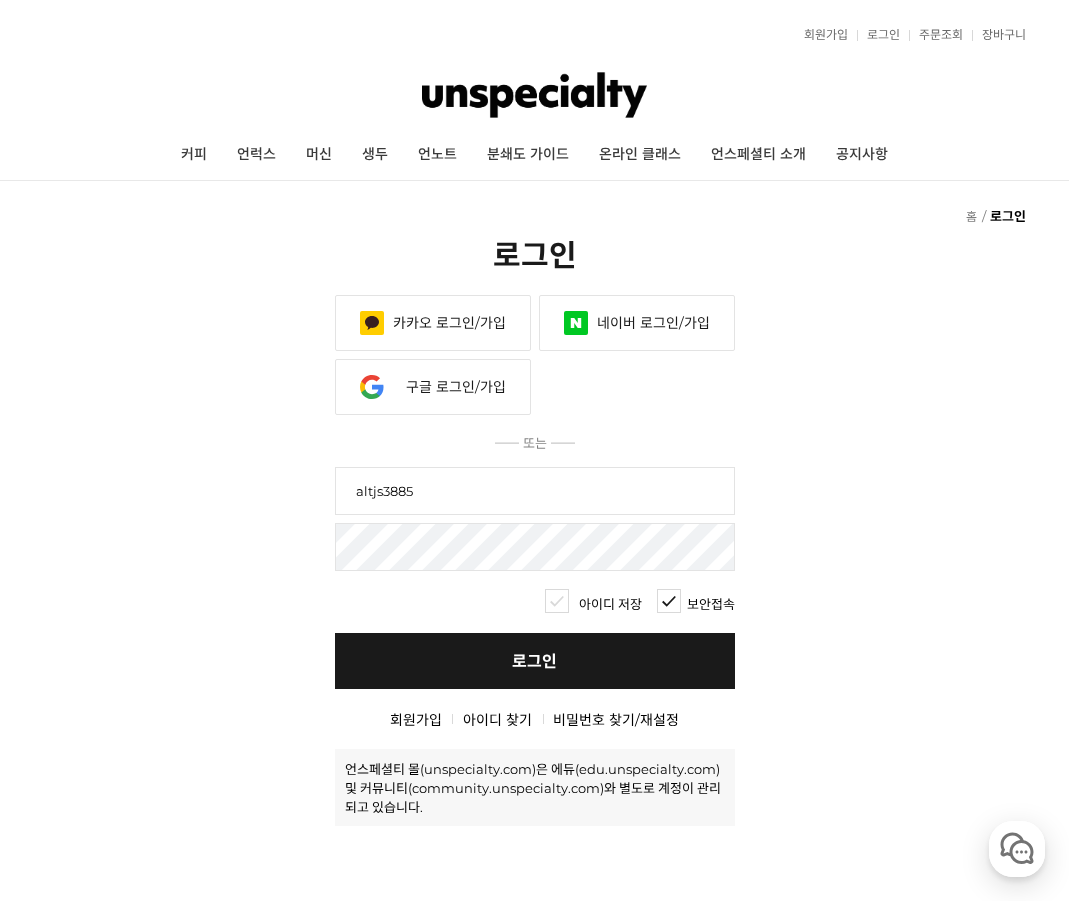 click on "카카오 로그인/가입" at bounding box center (433, 323) 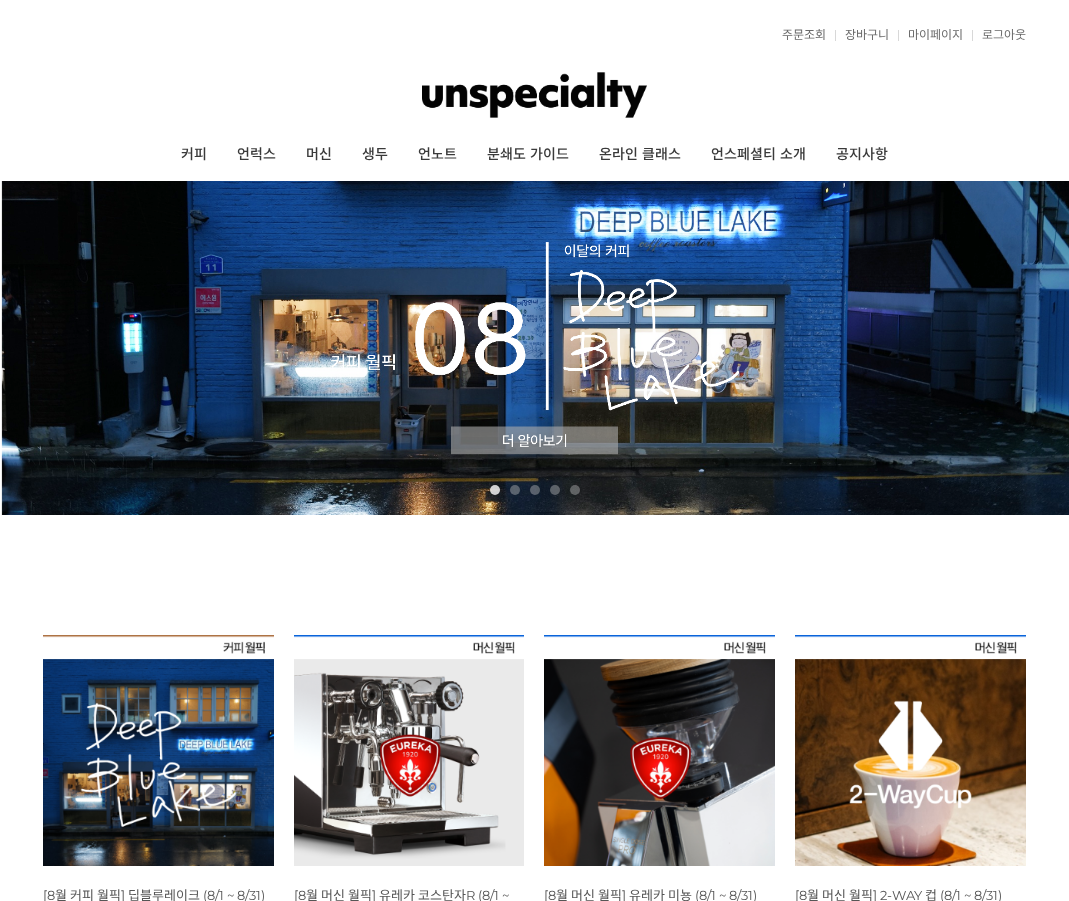 scroll, scrollTop: 0, scrollLeft: 0, axis: both 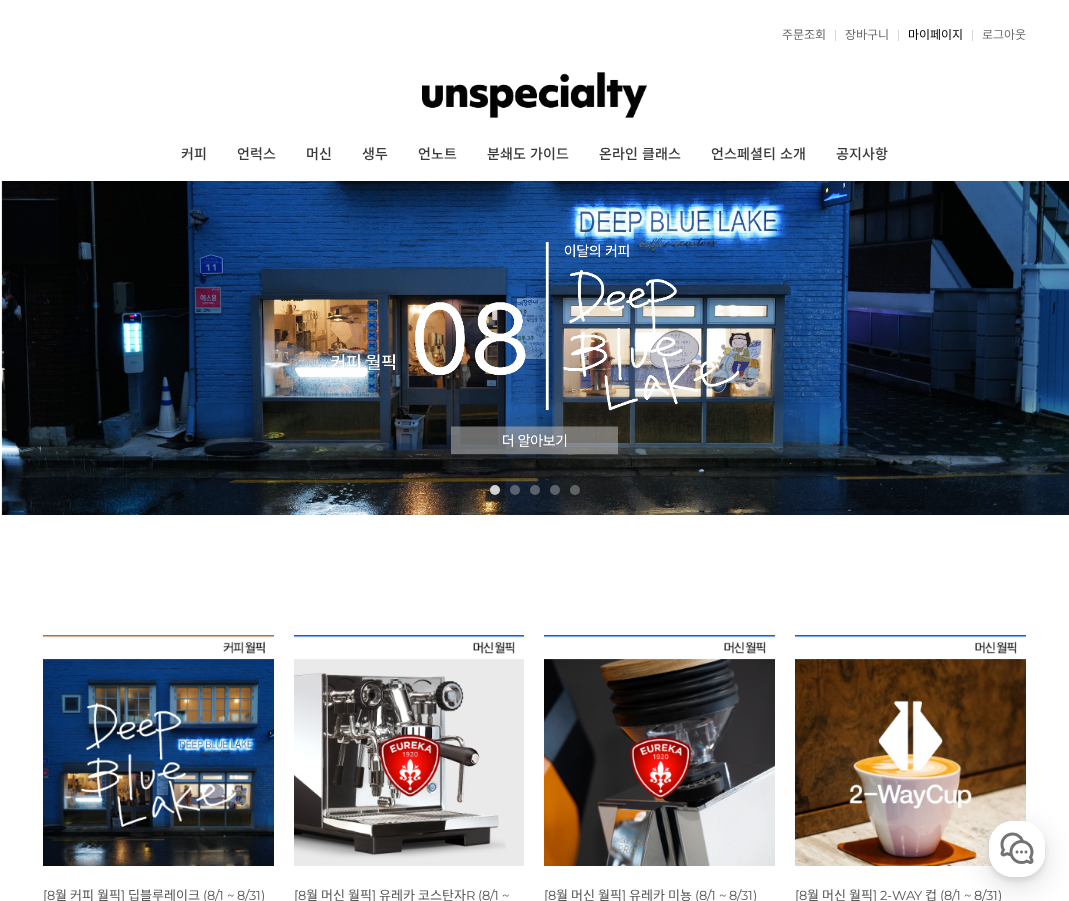 click on "마이페이지" at bounding box center (930, 35) 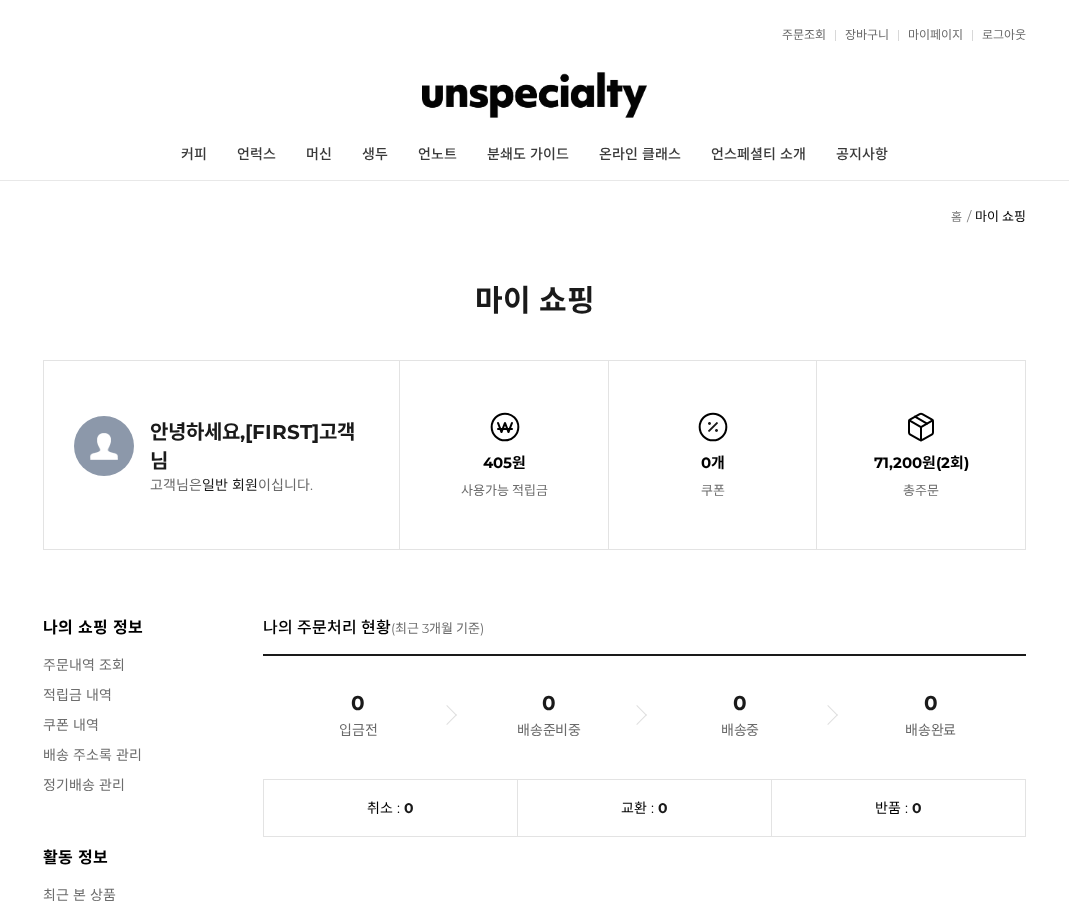 scroll, scrollTop: 0, scrollLeft: 0, axis: both 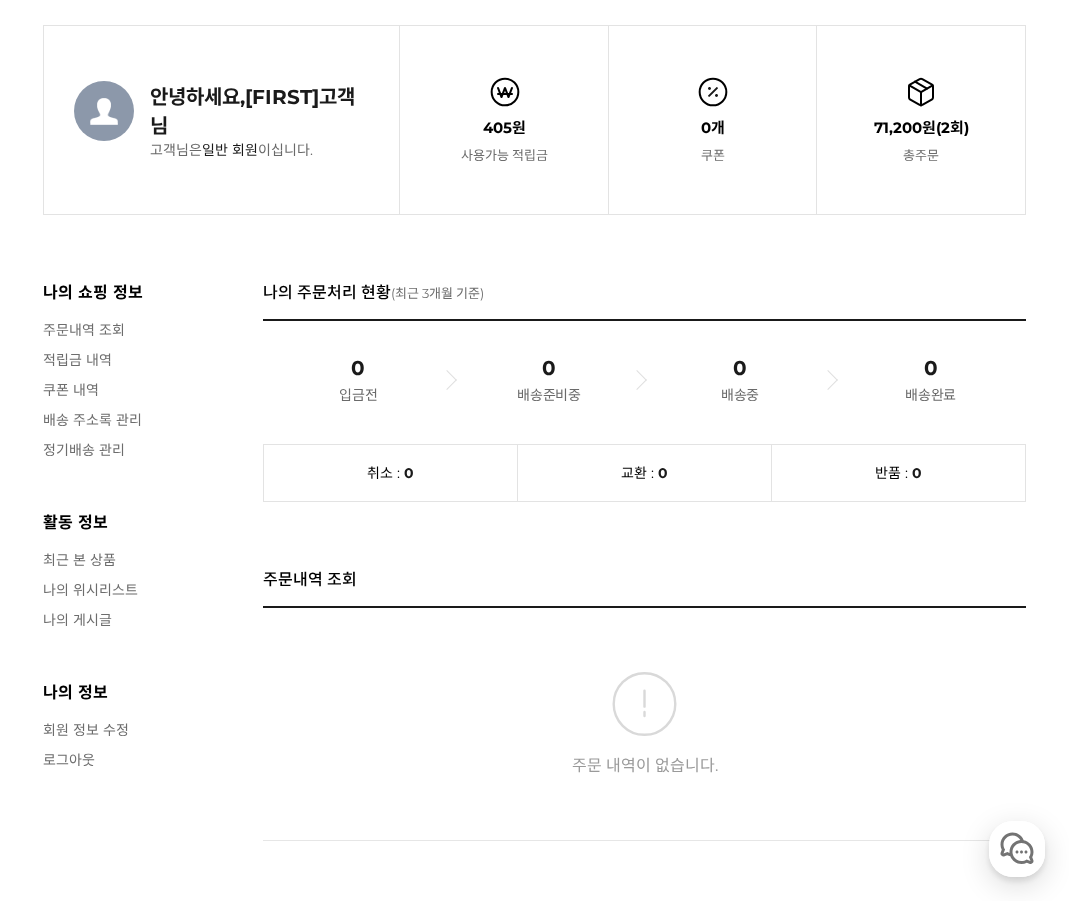 click 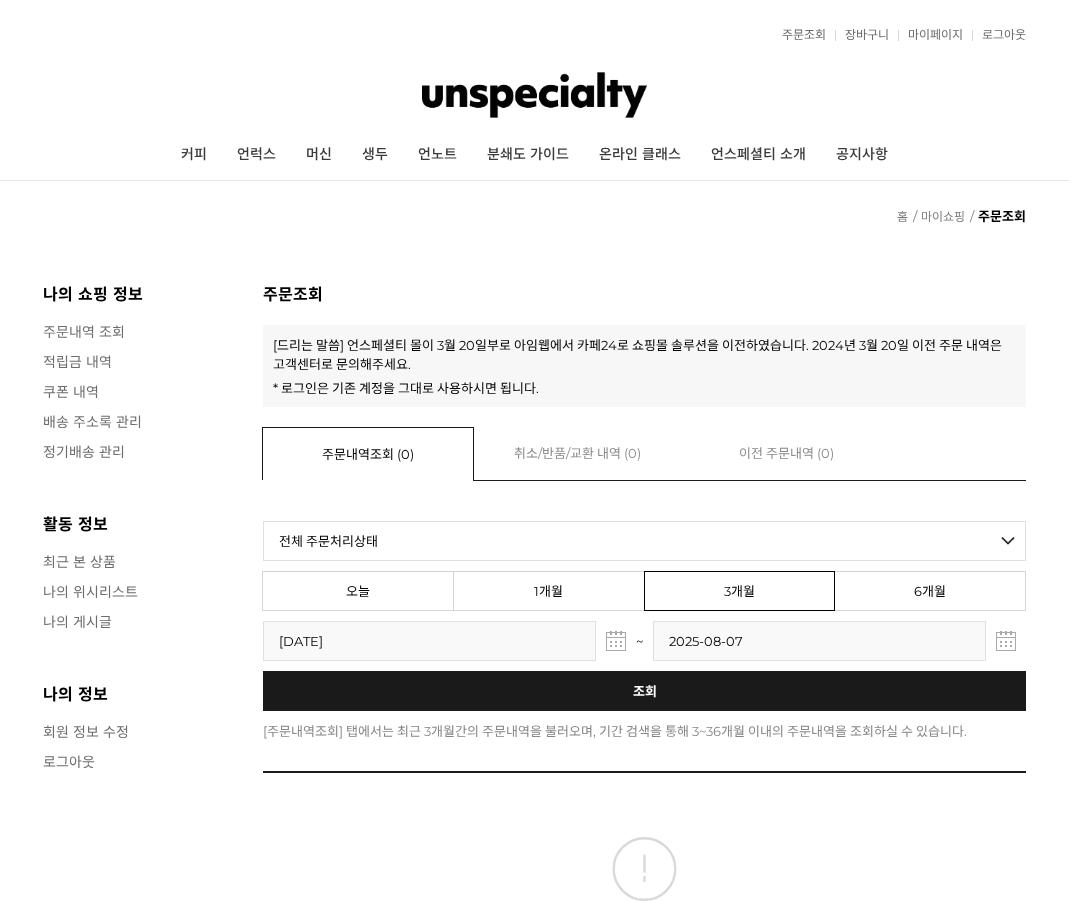 scroll, scrollTop: 0, scrollLeft: 0, axis: both 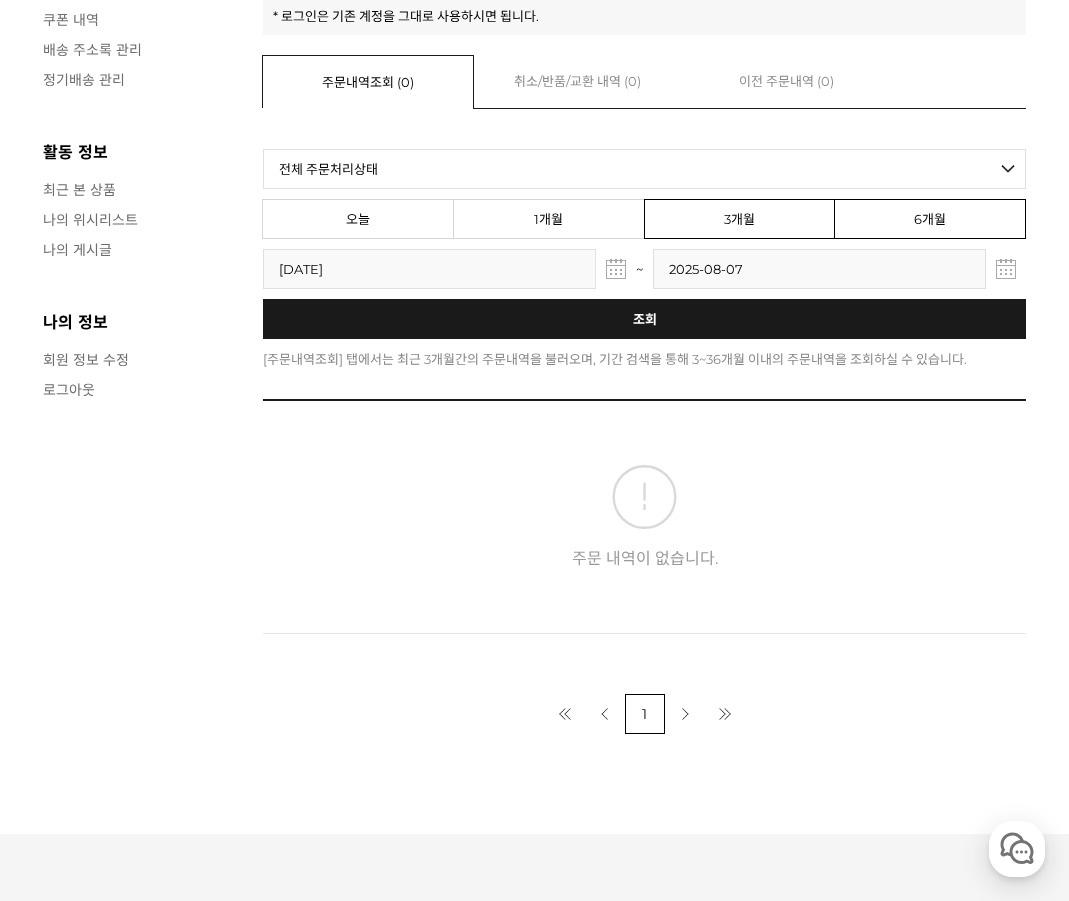 click on "6개월" at bounding box center [930, 219] 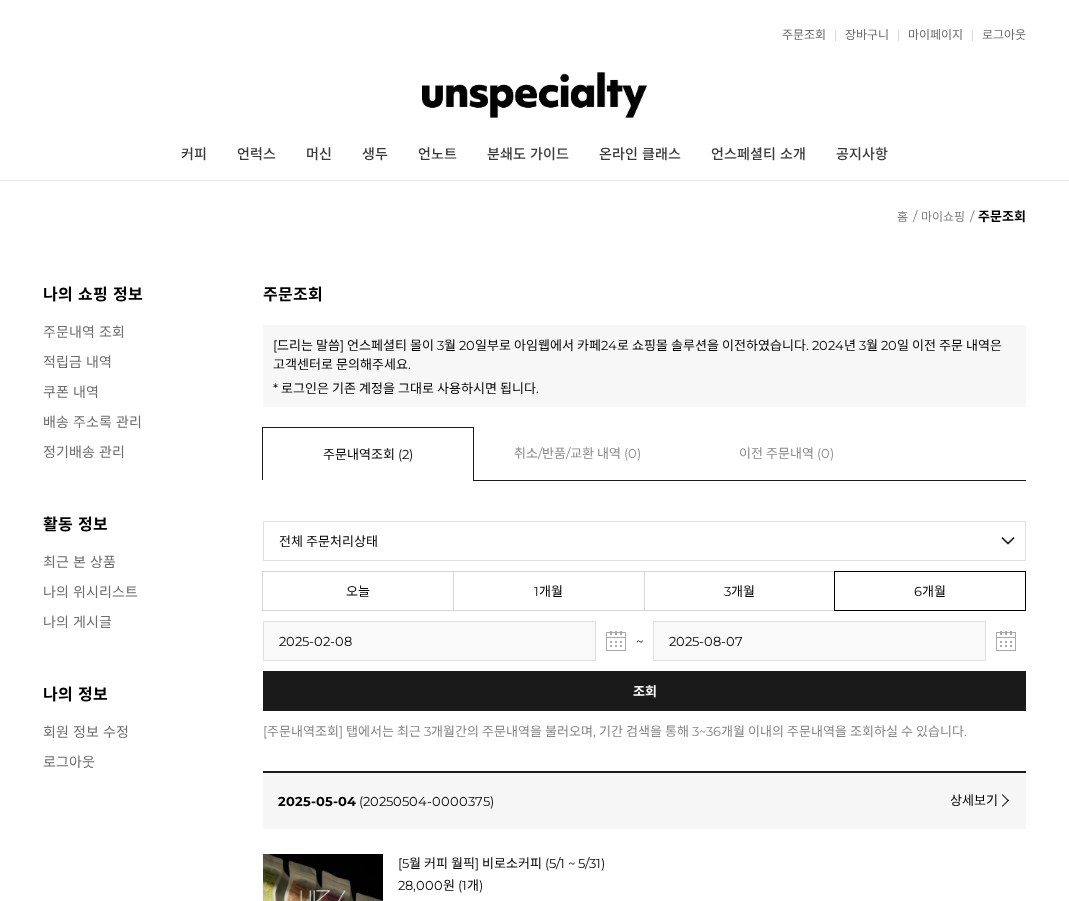 scroll, scrollTop: 0, scrollLeft: 0, axis: both 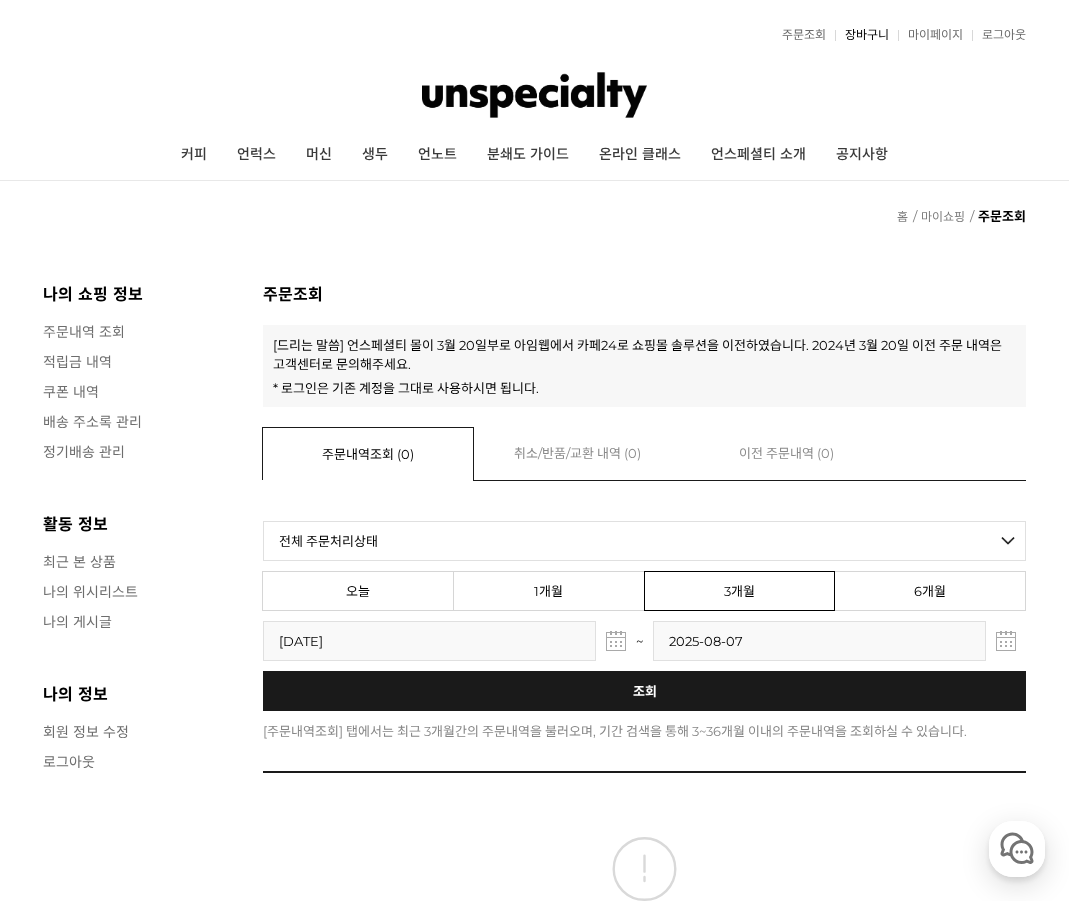click on "장바구니" at bounding box center [862, 35] 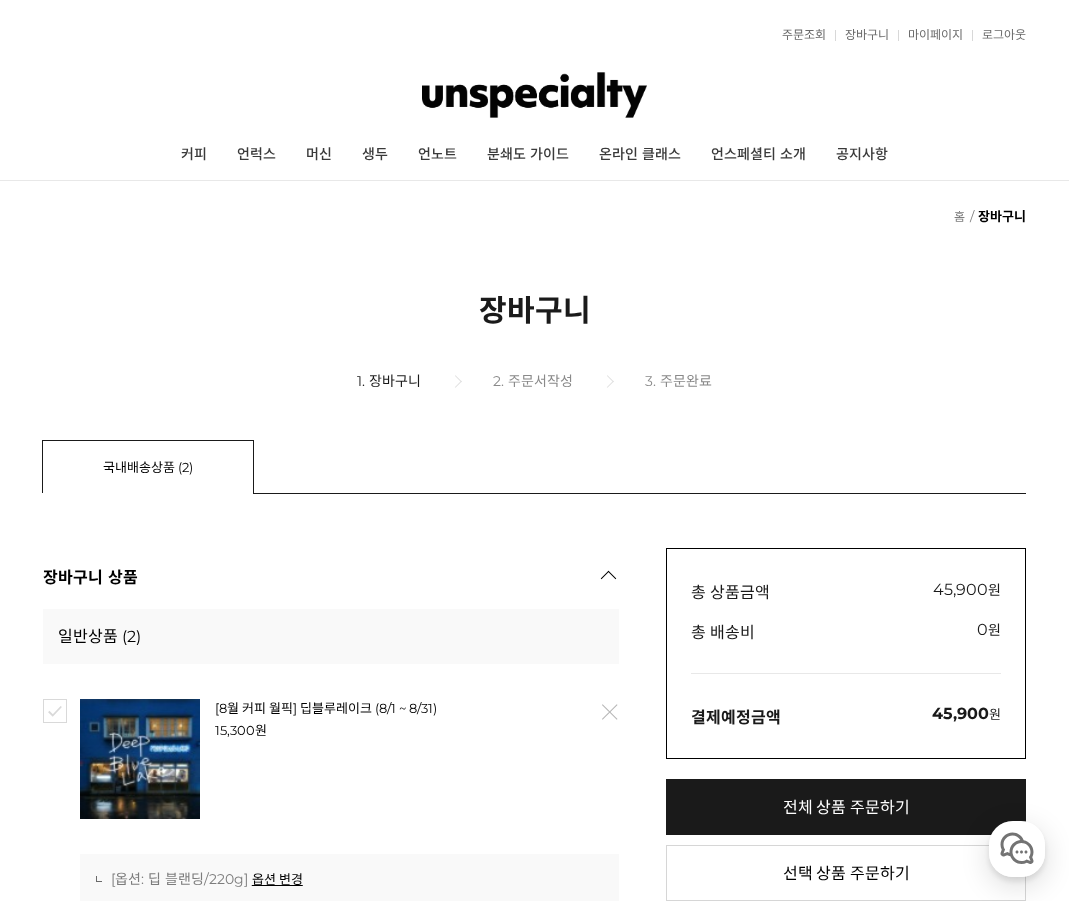 scroll, scrollTop: 0, scrollLeft: 0, axis: both 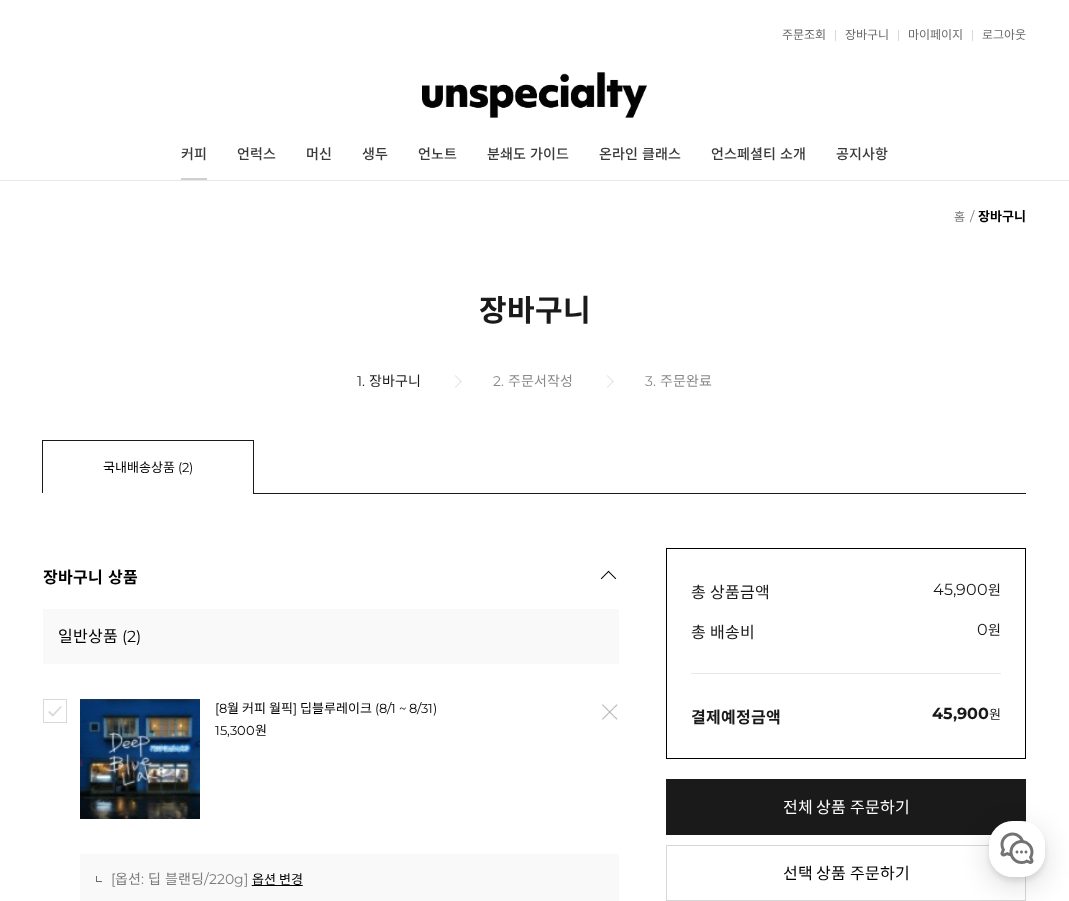 click on "커피" at bounding box center (194, 155) 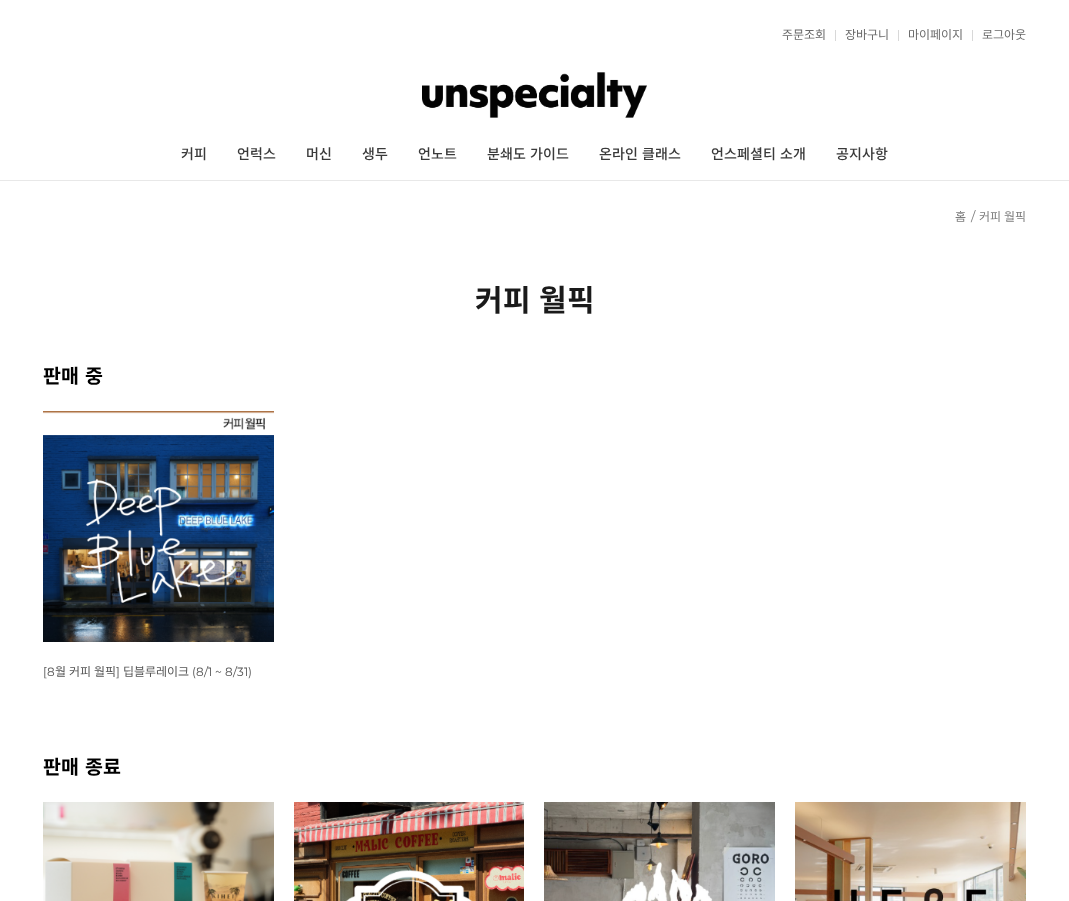 scroll, scrollTop: 0, scrollLeft: 0, axis: both 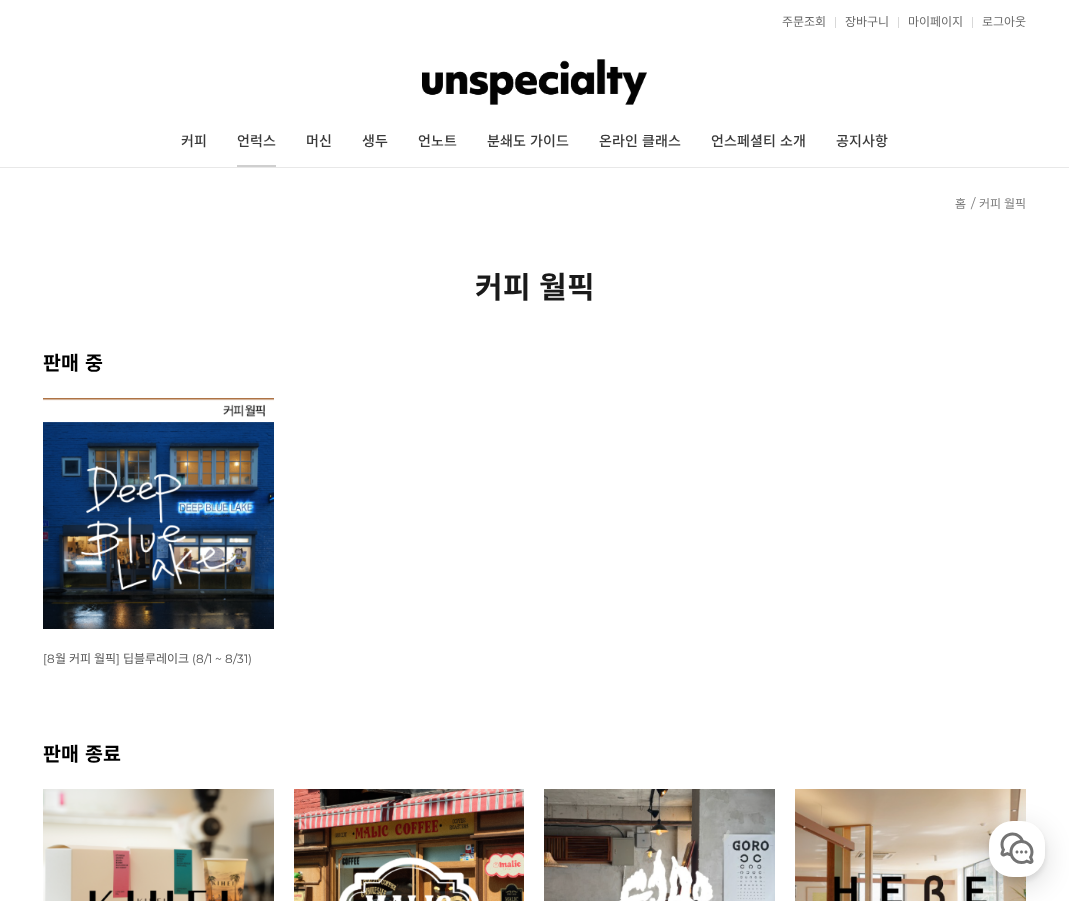 click on "언럭스" at bounding box center (256, 142) 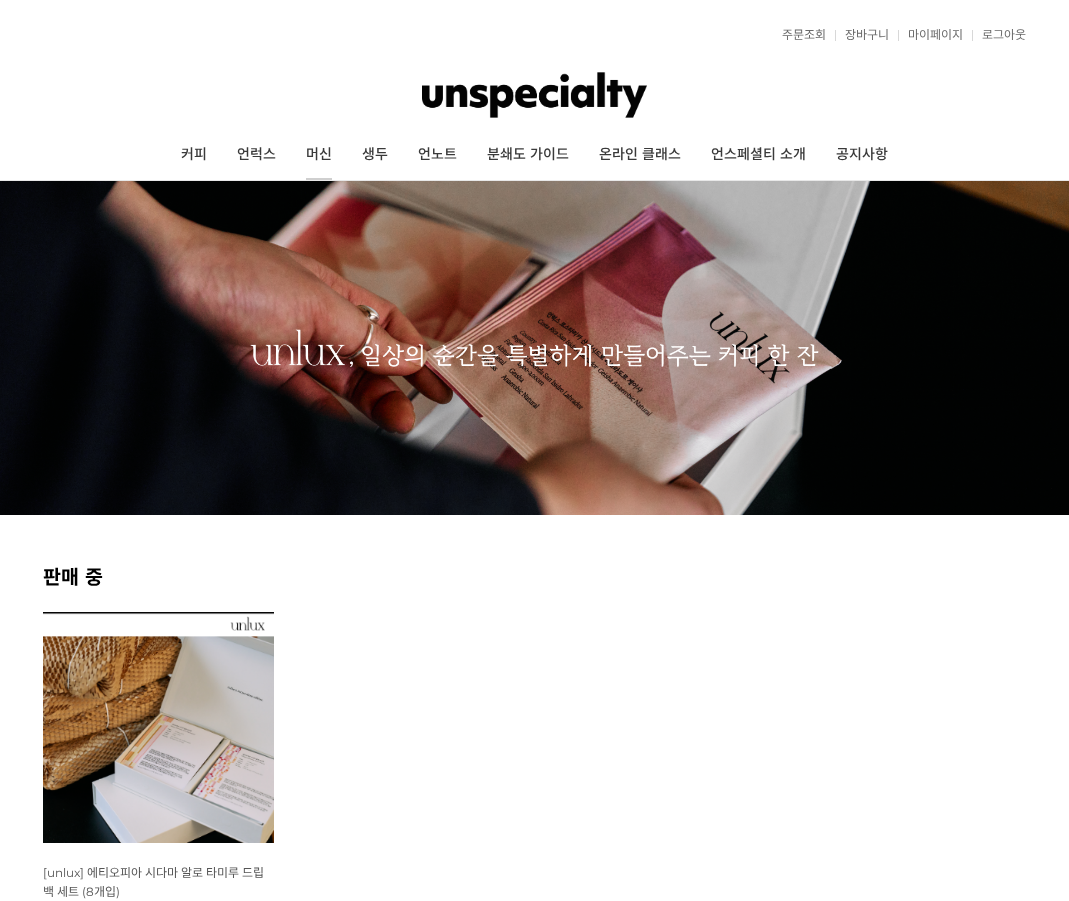 scroll, scrollTop: 0, scrollLeft: 0, axis: both 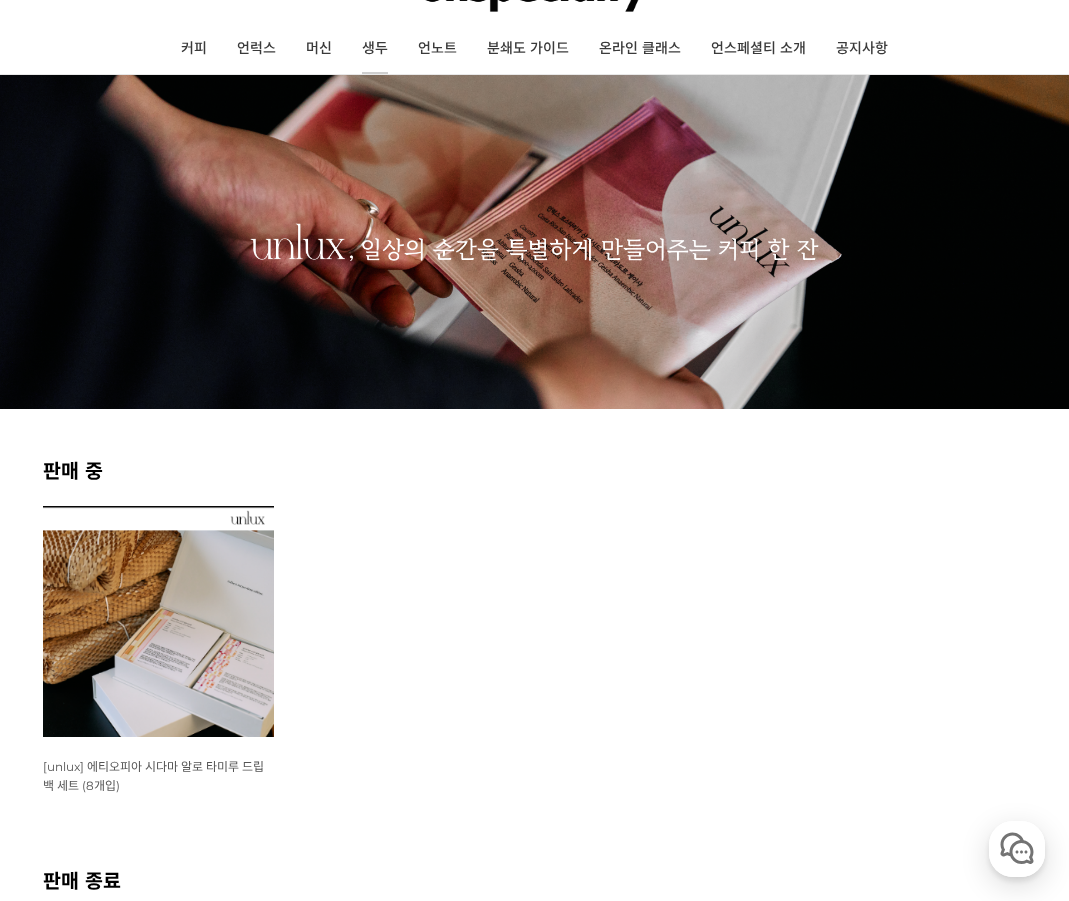click on "생두" at bounding box center [375, 49] 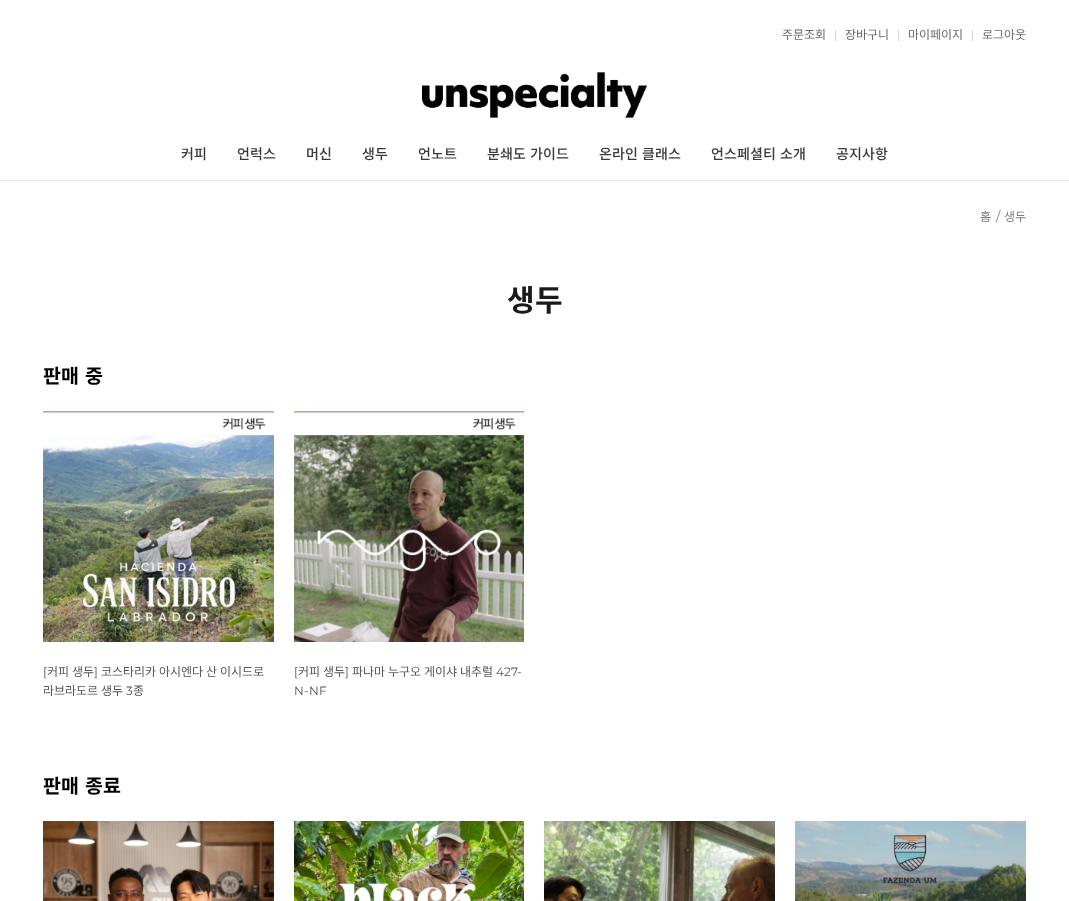 scroll, scrollTop: 0, scrollLeft: 0, axis: both 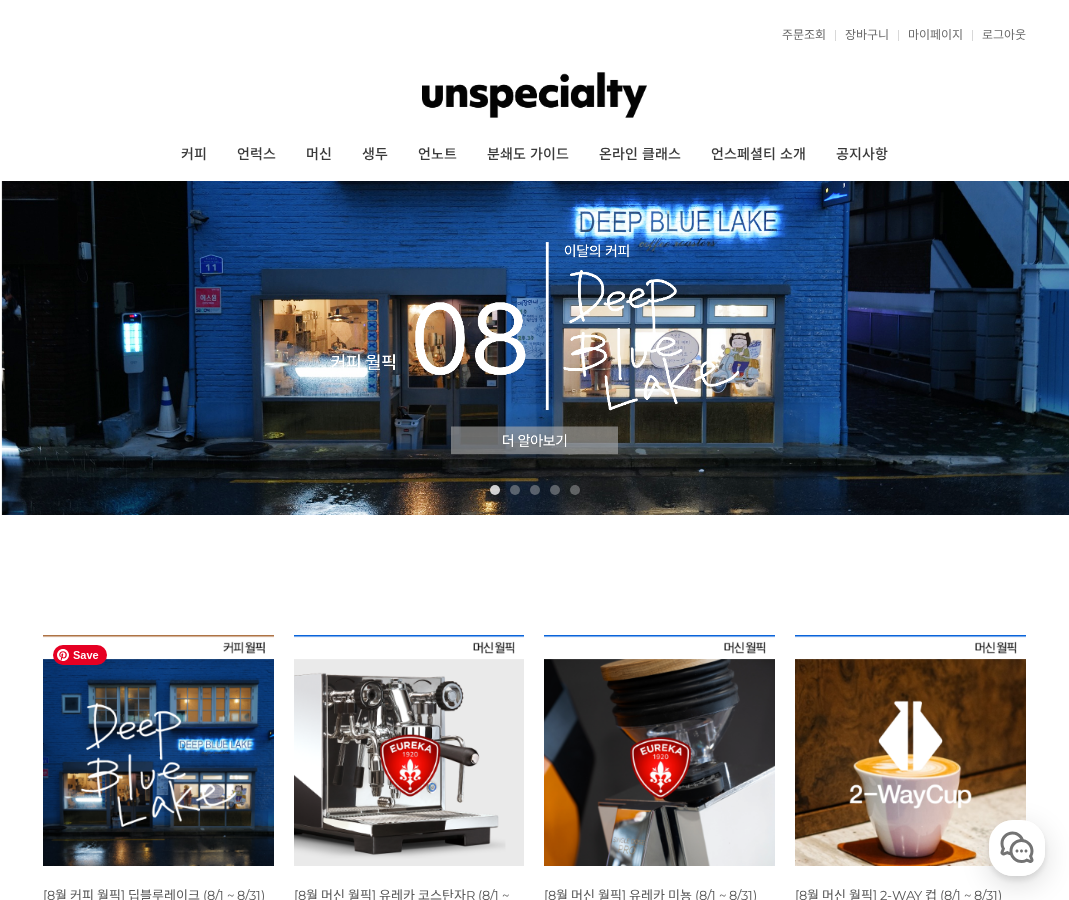 click at bounding box center (158, 750) 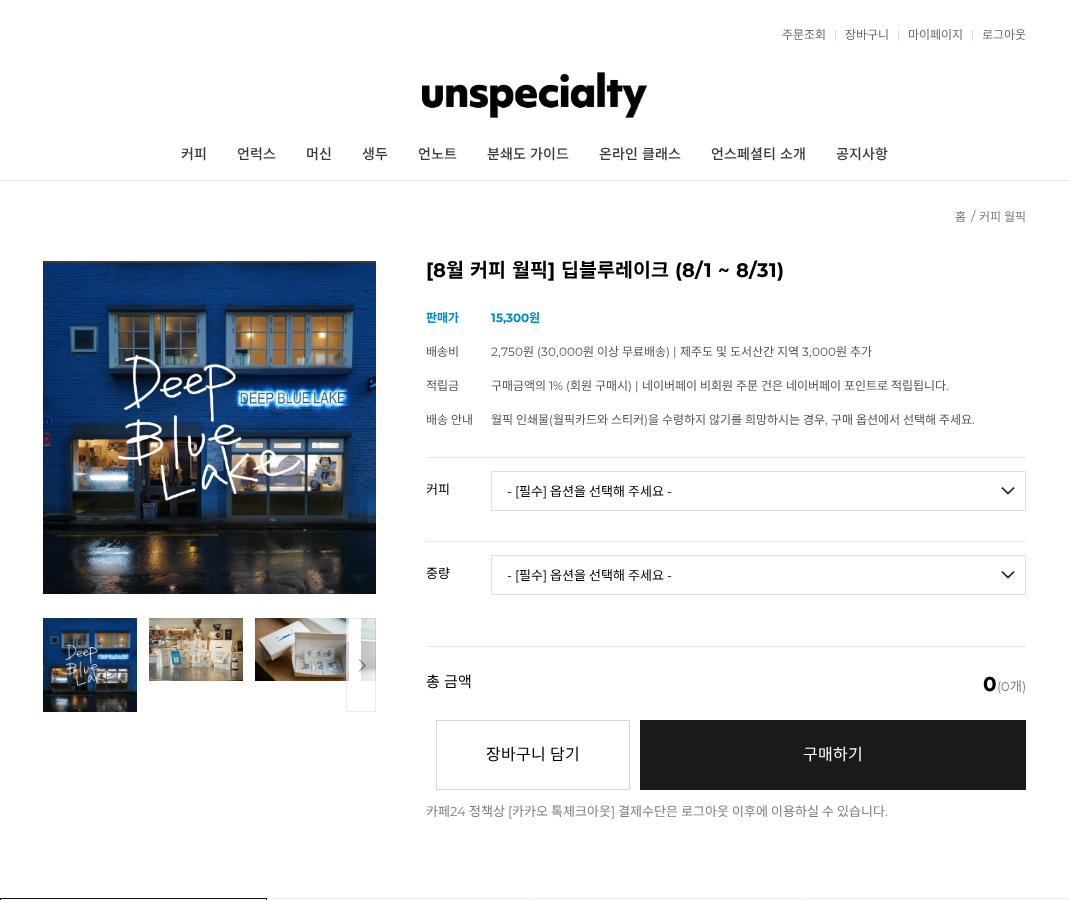 scroll, scrollTop: 0, scrollLeft: 0, axis: both 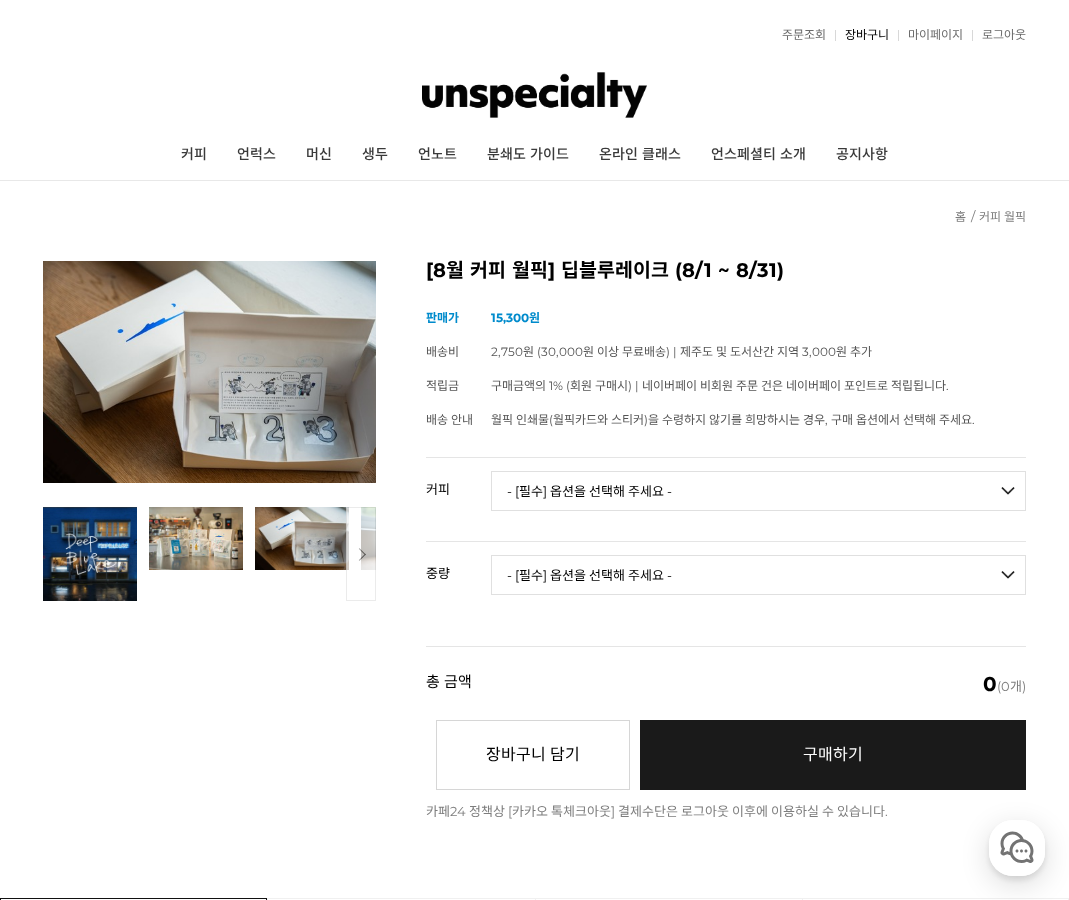 click on "장바구니" at bounding box center (862, 35) 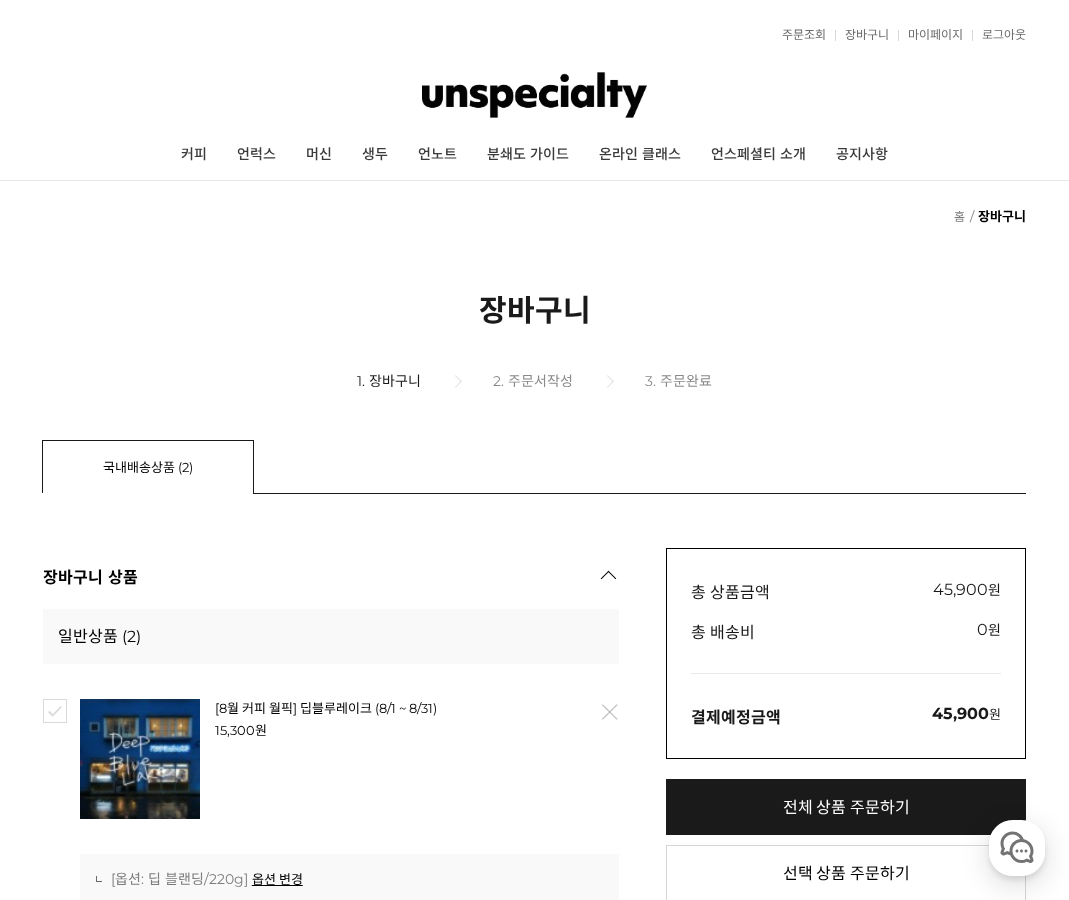 scroll, scrollTop: 0, scrollLeft: 0, axis: both 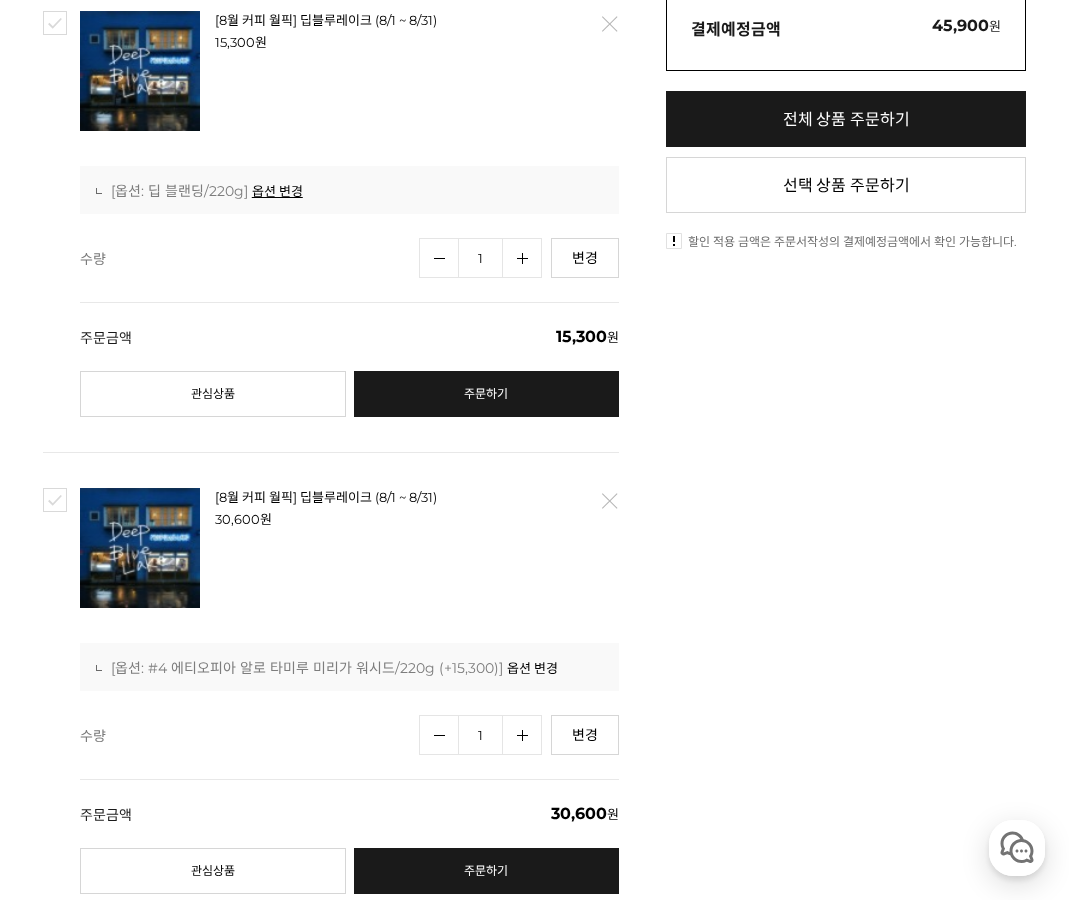 click on "옵션 변경" at bounding box center (532, 668) 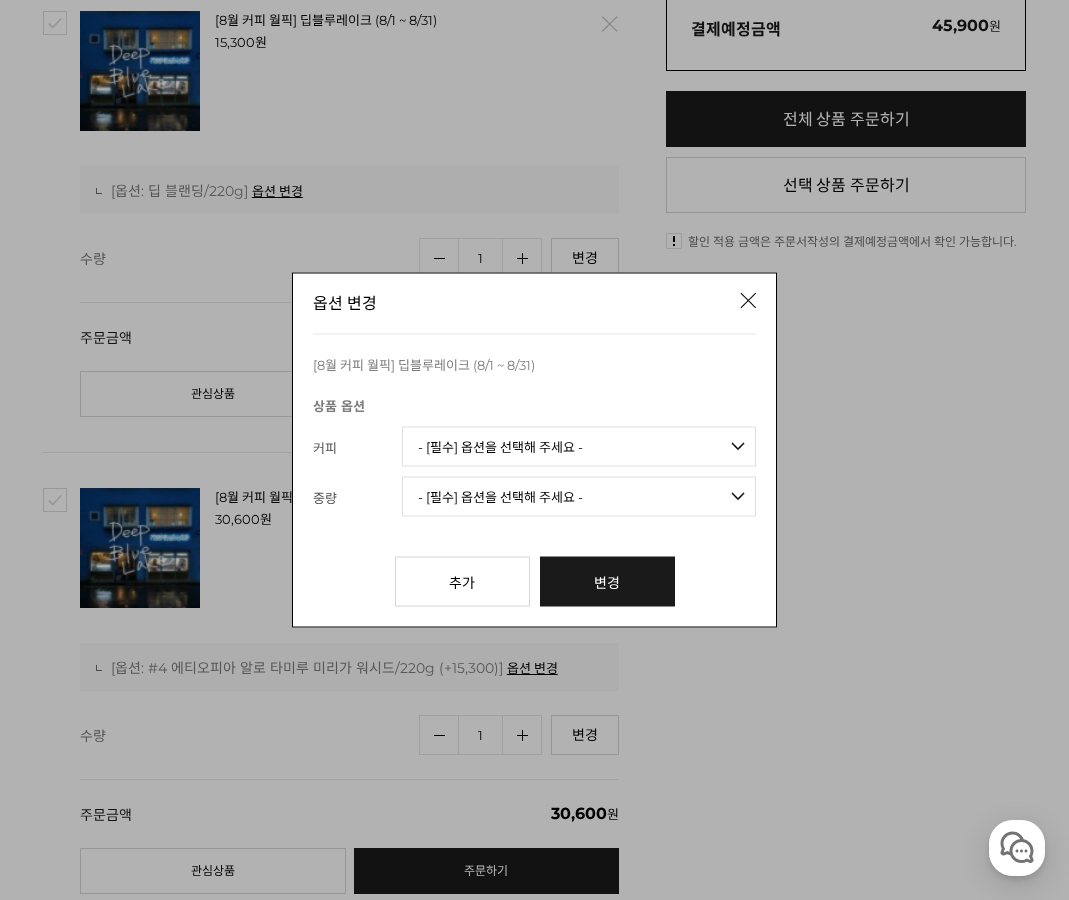 click on "{$option_name}  {$form.option_value} 커피   - [필수] 옵션을 선택해 주세요 - ------------------- 언스페셜티 분쇄도 가이드 종이 (주문 1건당 최대 1개 제공) 월픽 인쇄물(월픽 카드와 스티커) 받지 않기 베르가못 현무 블랜딩 (언스페셜티 블렌드) 트리플베리 주작 블랜딩 (언스페셜티 블렌드) [8.6 오픈] 리치 청룡 블랜딩 (언스페셜티 블렌드) 딥 블랜딩 블루 블랜딩 다크딥 블랜딩 #1 에티오피아 예가체프 첼베사 디카페인 #2 콜롬비아 로스 노갈레스 디카페인 #3 에티오피아 알로 타미루 74158 무산소 내추럴 (288hr) #4 에티오피아 알로 타미루 미리가 워시드 #5 케냐 뚱구리 AA 워시드 [품절] #6 페루 엘 미라도르 데 산타로사 게이샤 워시드 #7 콜롬비아 엘 파라이소 리치 #8 콜롬비아 라 보헤미아 게이샤 워시드 [8.6 오픈] #23 에티오피아 시다마 벤사 두완초 74158 내추럴 중량" at bounding box center (534, 472) 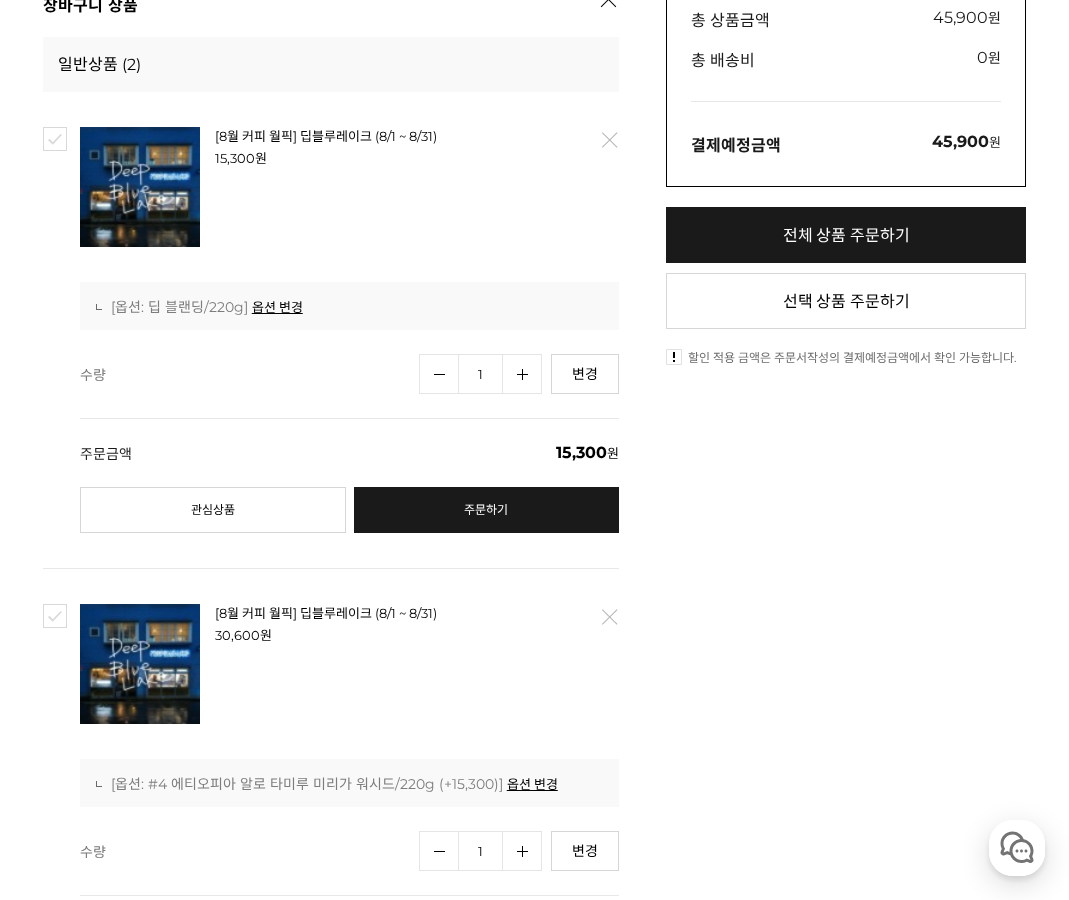 scroll, scrollTop: 501, scrollLeft: 0, axis: vertical 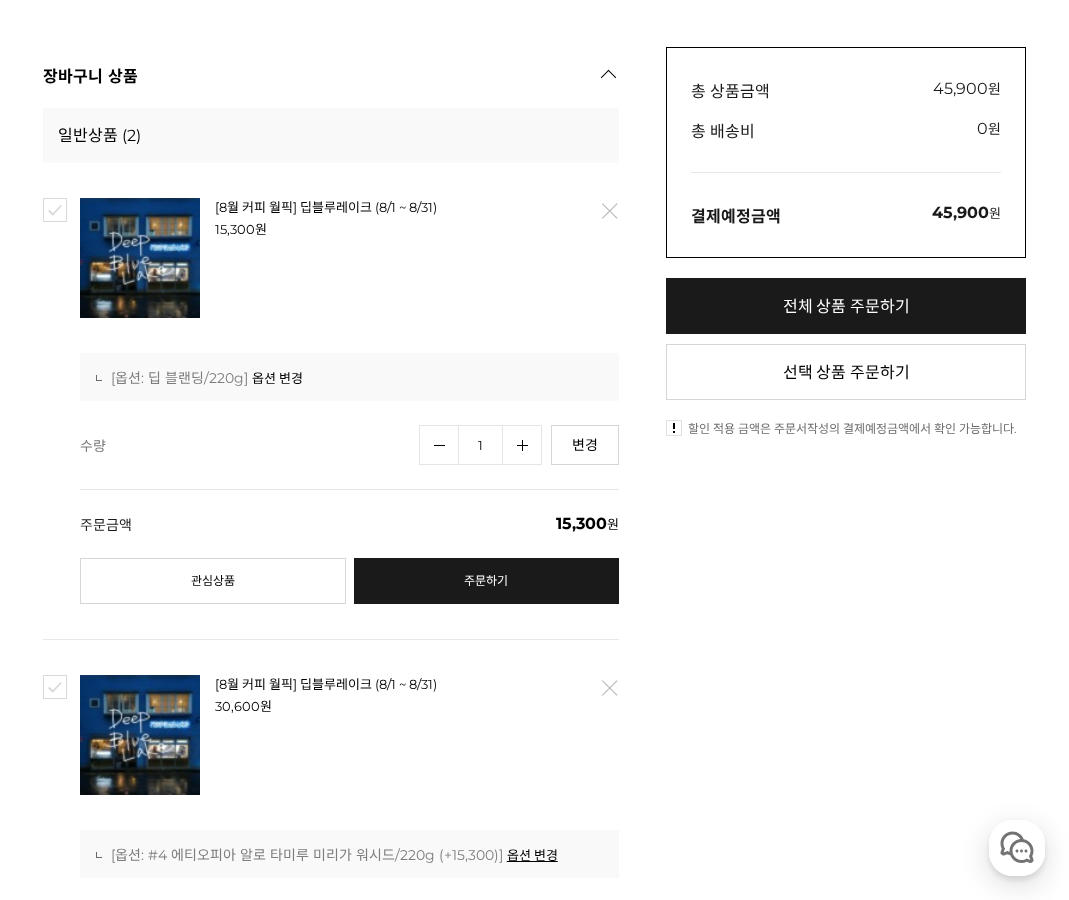 click on "옵션 변경" at bounding box center [277, 378] 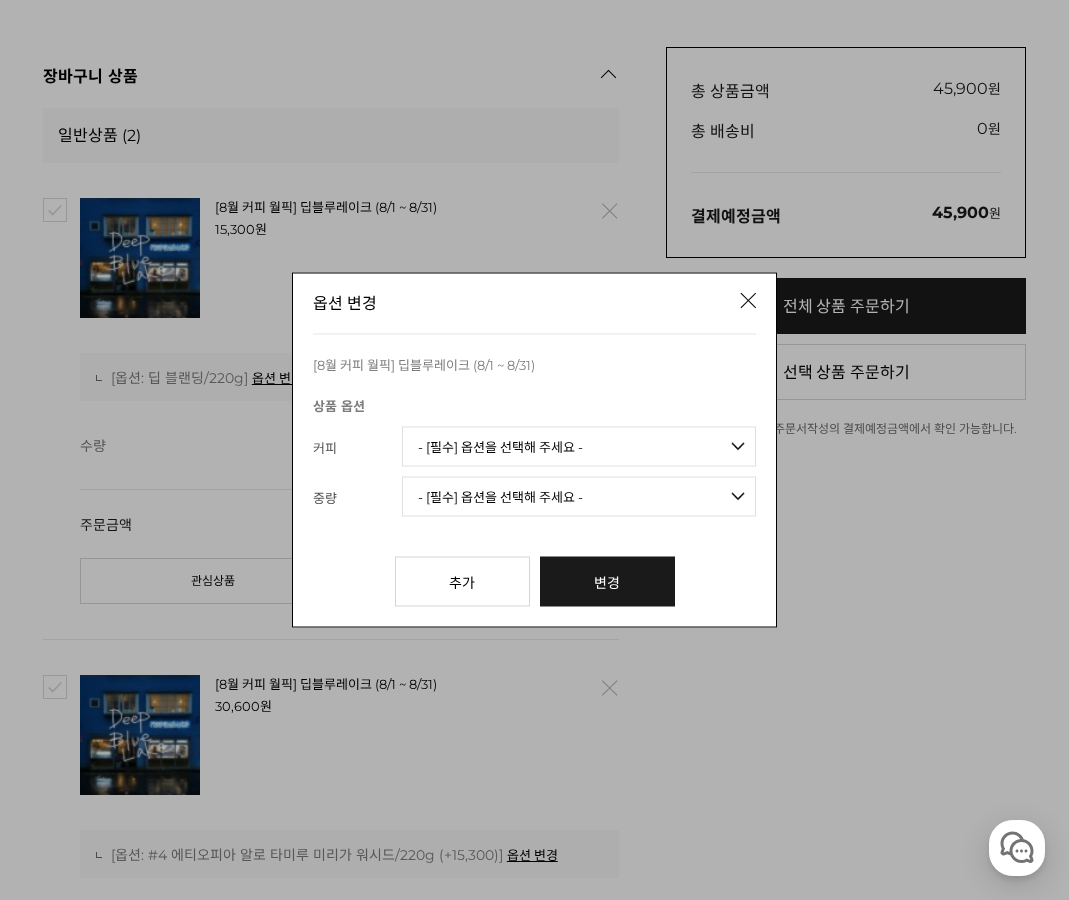 click on "{$option_name}  {$form.option_value} 커피   - [필수] 옵션을 선택해 주세요 - ------------------- 언스페셜티 분쇄도 가이드 종이 (주문 1건당 최대 1개 제공) 월픽 인쇄물(월픽 카드와 스티커) 받지 않기 베르가못 현무 블랜딩 (언스페셜티 블렌드) 트리플베리 주작 블랜딩 (언스페셜티 블렌드) [8.6 오픈] 리치 청룡 블랜딩 (언스페셜티 블렌드) 딥 블랜딩 블루 블랜딩 다크딥 블랜딩 #1 에티오피아 예가체프 첼베사 디카페인 #2 콜롬비아 로스 노갈레스 디카페인 #3 에티오피아 알로 타미루 74158 무산소 내추럴 (288hr) #4 에티오피아 알로 타미루 미리가 워시드 #5 케냐 뚱구리 AA 워시드 [품절] #6 페루 엘 미라도르 데 산타로사 게이샤 워시드 #7 콜롬비아 엘 파라이소 리치 #8 콜롬비아 라 보헤미아 게이샤 워시드 [8.6 오픈] #23 에티오피아 시다마 벤사 두완초 74158 내추럴 중량" at bounding box center (534, 472) 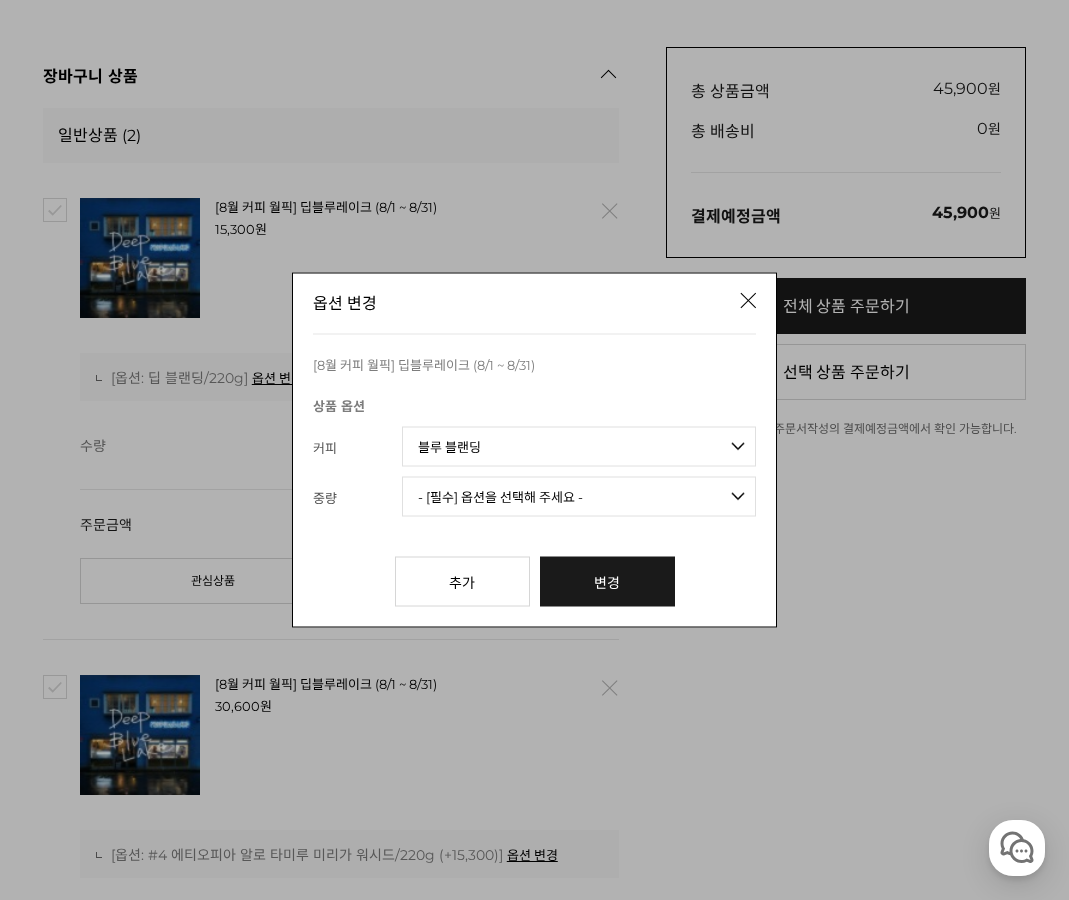 click on "- [필수] 옵션을 선택해 주세요 - ------------------- 220g (+2,700원) 500g (+20,700원) 1kg (+38,700원)" at bounding box center (579, 497) 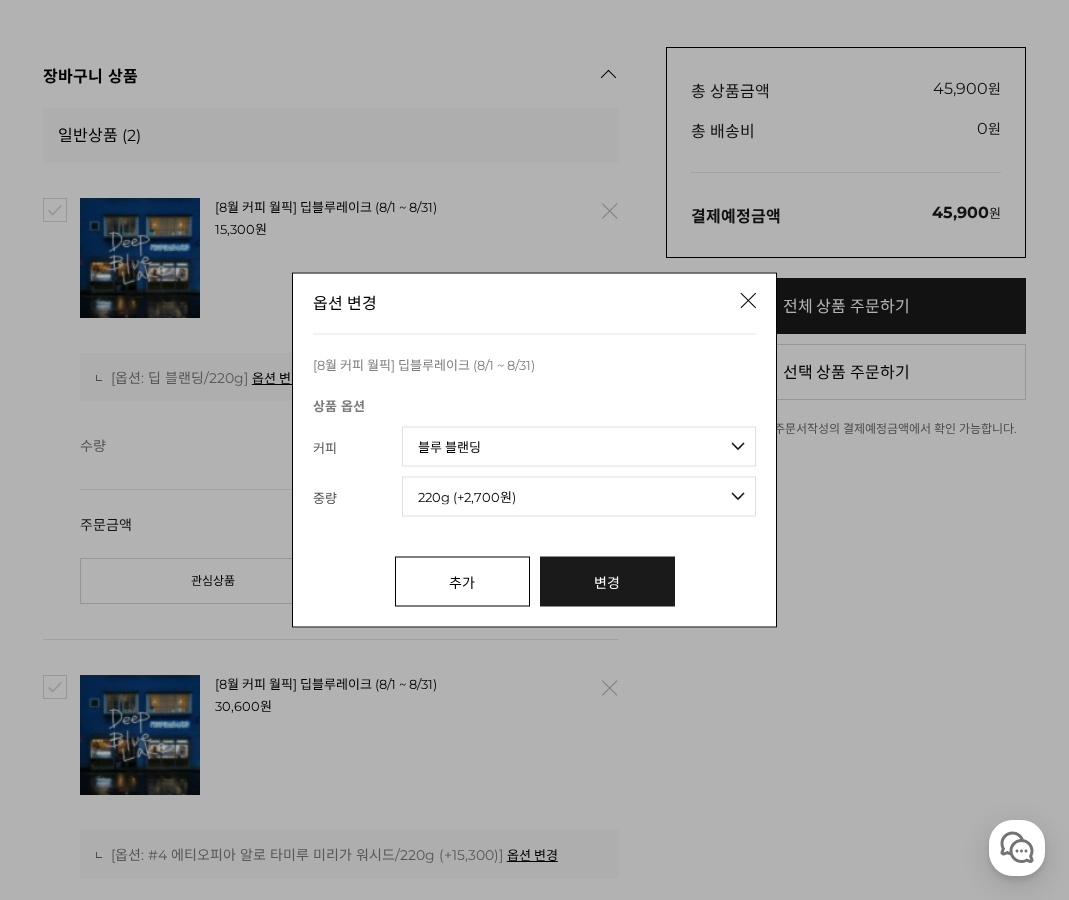 click on "추가" at bounding box center [462, 582] 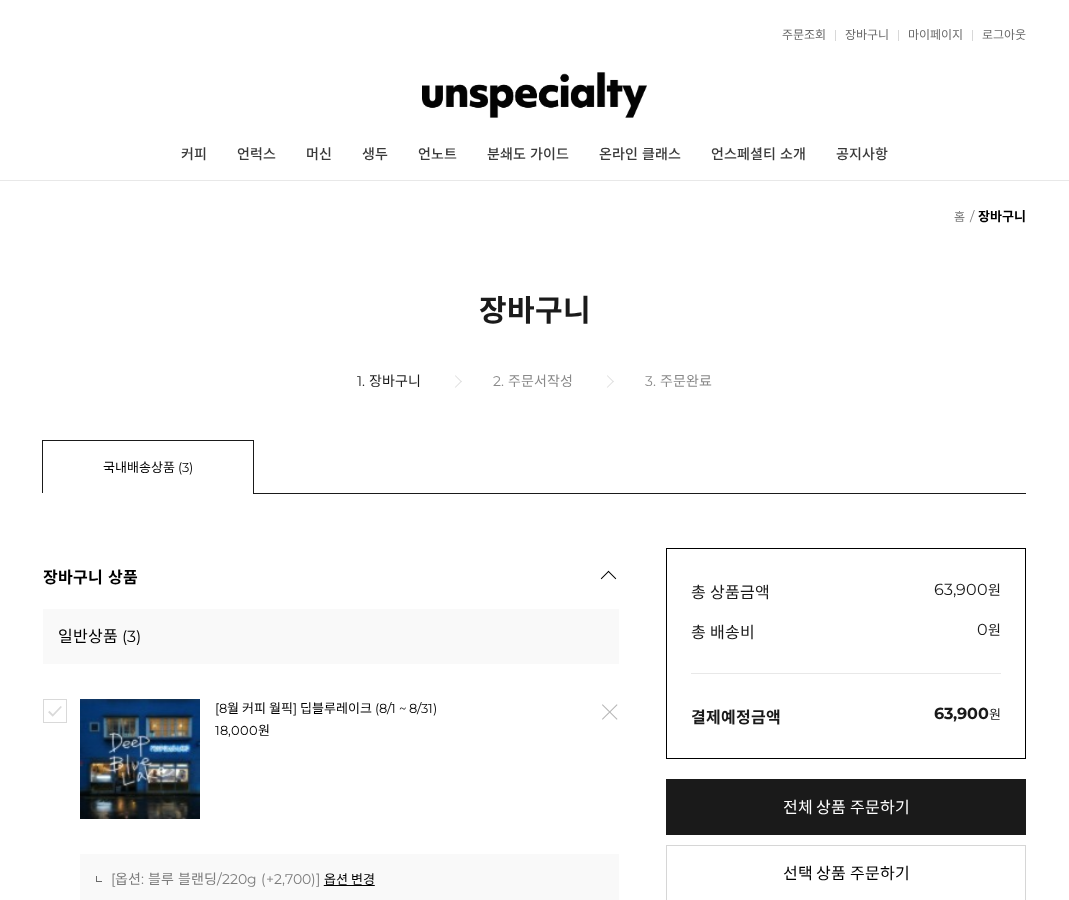 scroll, scrollTop: 501, scrollLeft: 0, axis: vertical 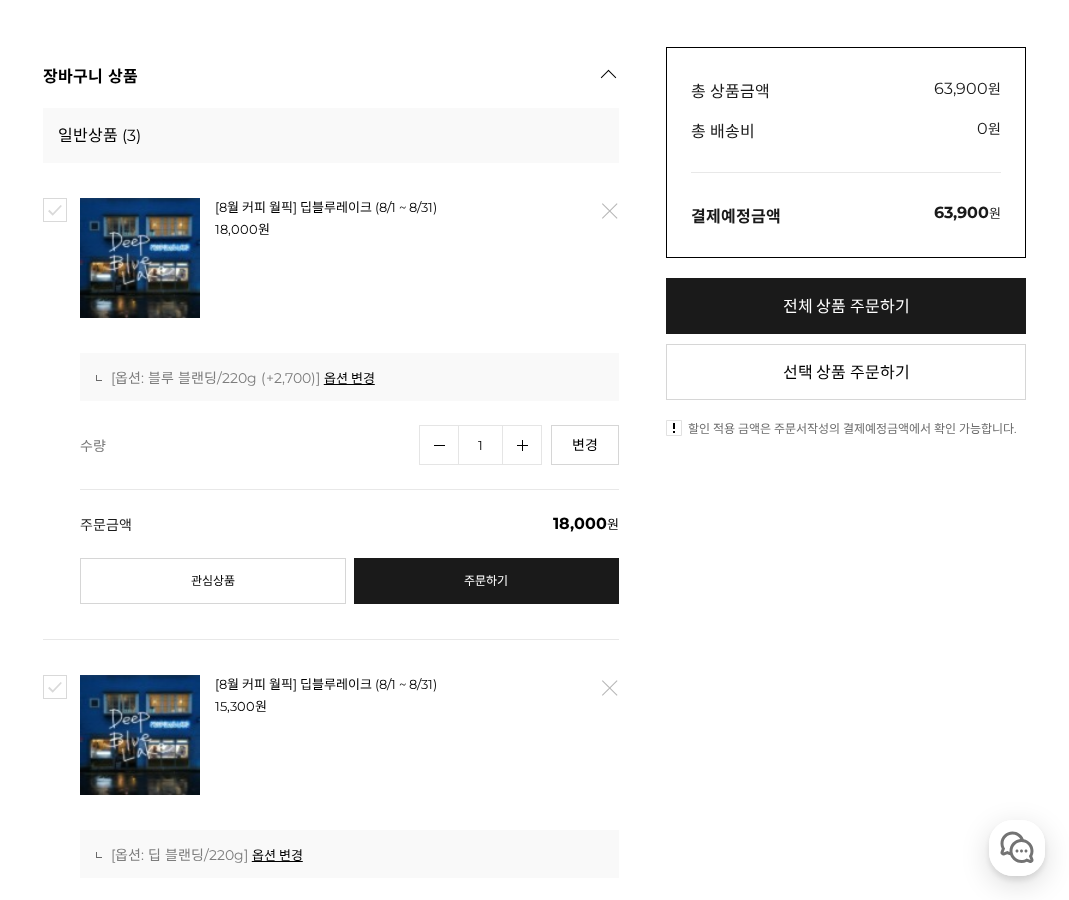 click on "삭제" at bounding box center (609, 211) 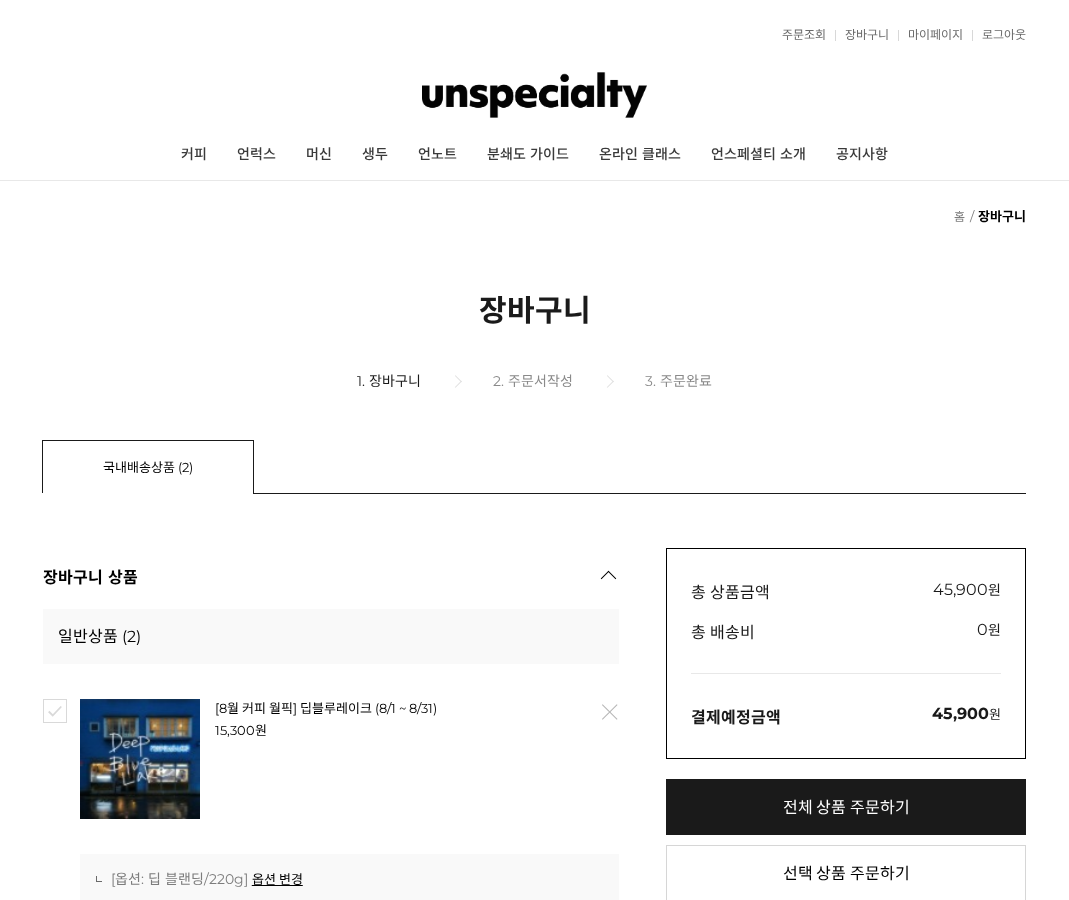 scroll, scrollTop: 501, scrollLeft: 0, axis: vertical 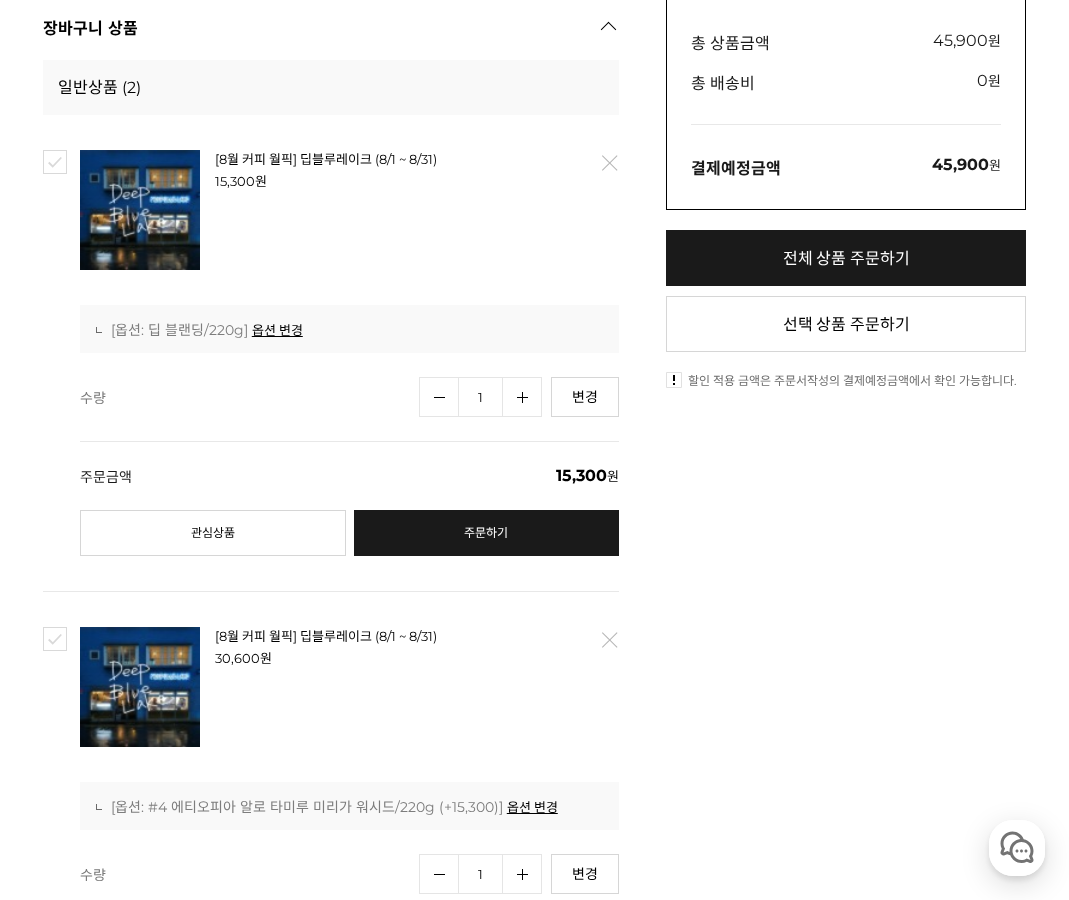 click on "삭제" at bounding box center (609, 163) 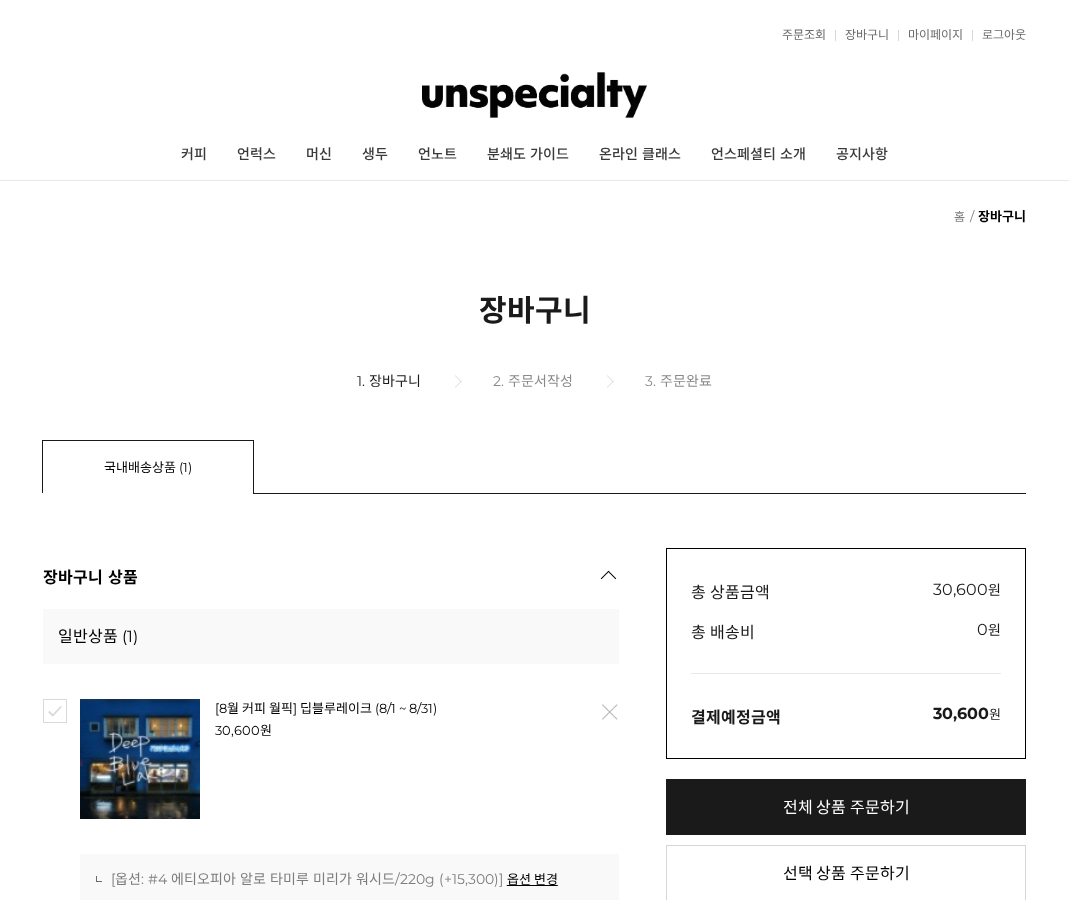 scroll, scrollTop: 528, scrollLeft: 0, axis: vertical 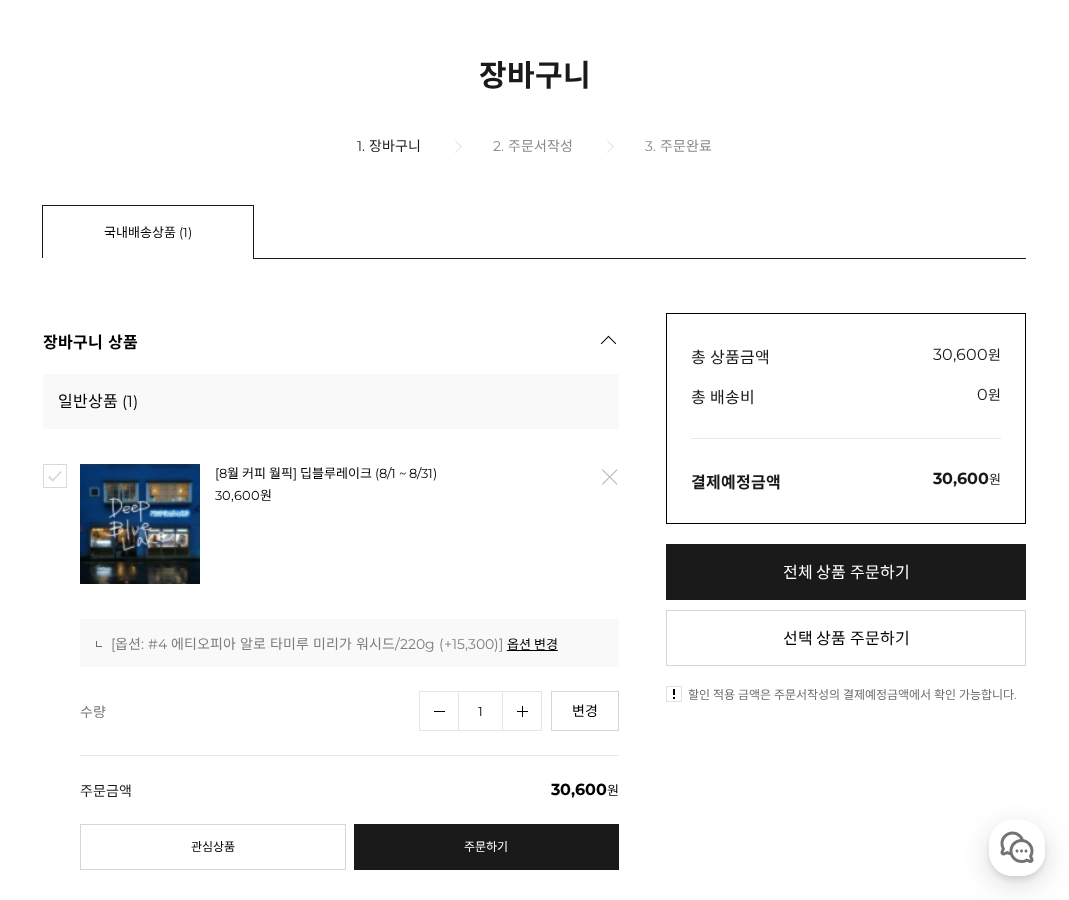 click at bounding box center [140, 524] 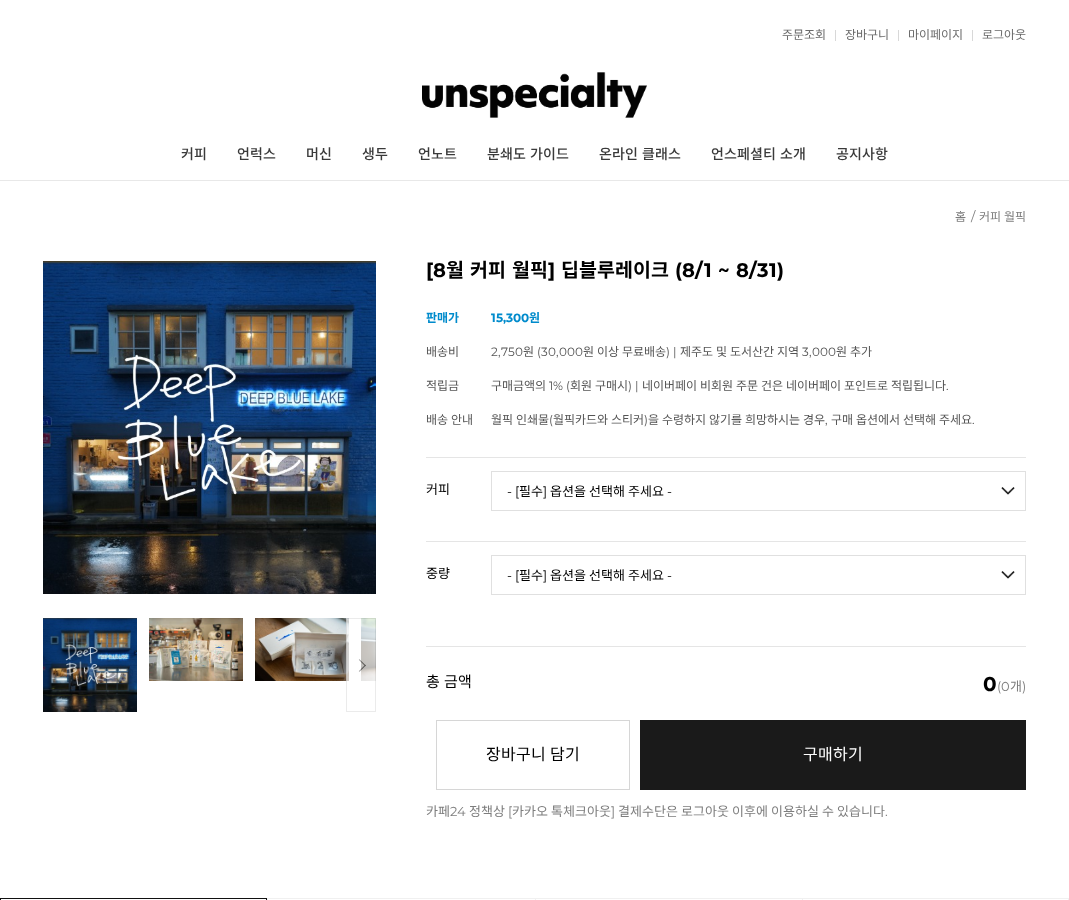 scroll, scrollTop: 0, scrollLeft: 0, axis: both 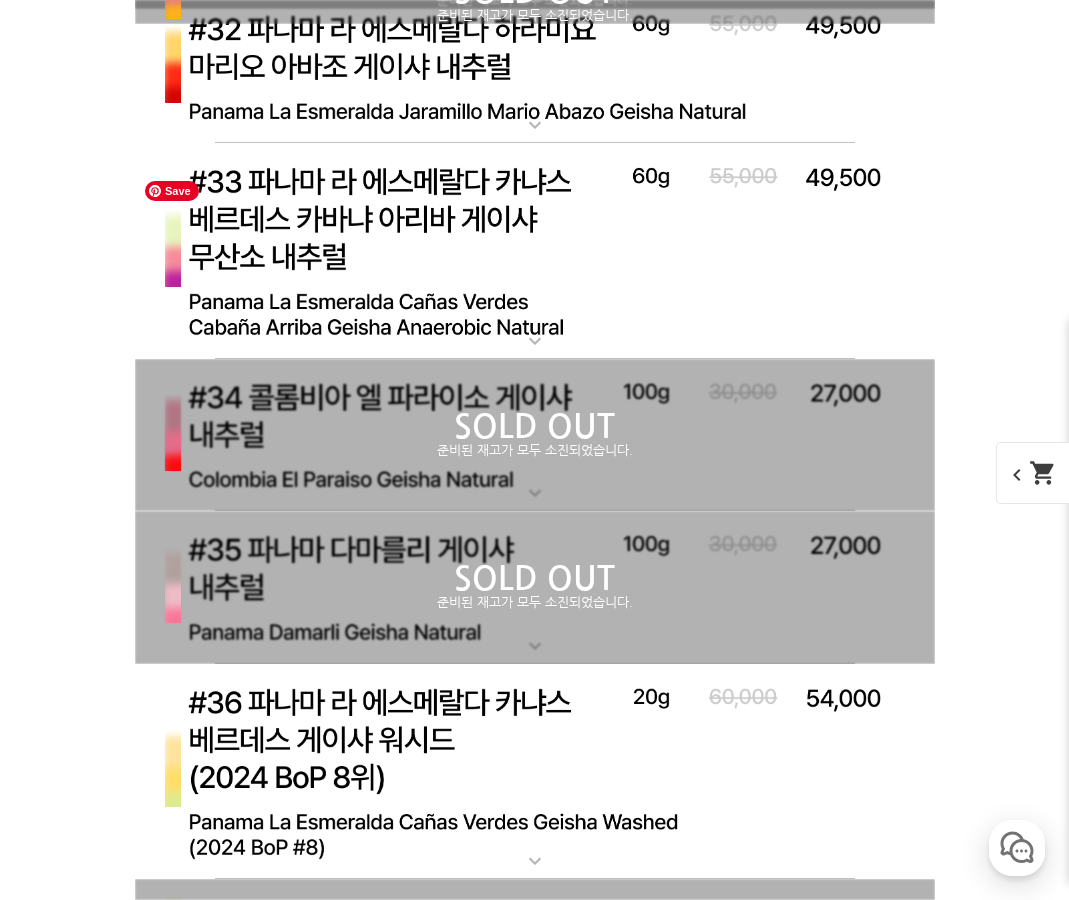 click at bounding box center (535, -934) 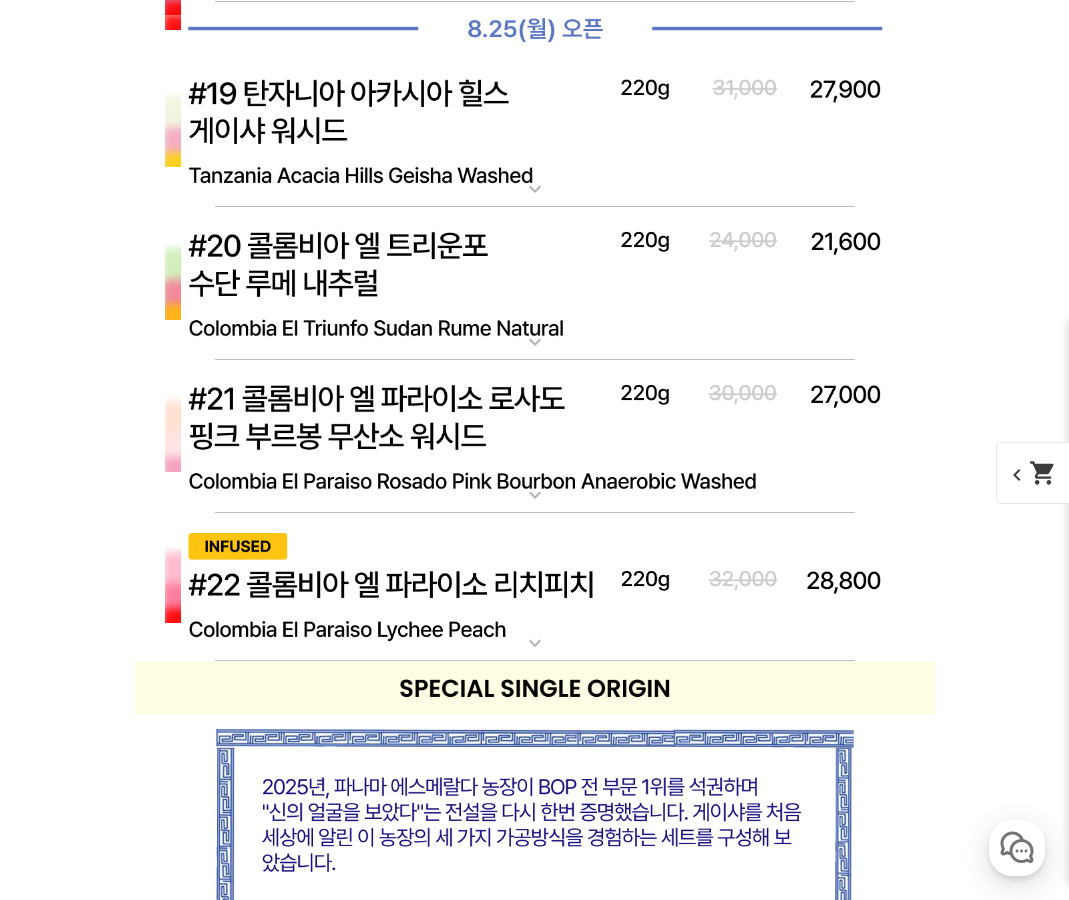 scroll, scrollTop: 8049, scrollLeft: 0, axis: vertical 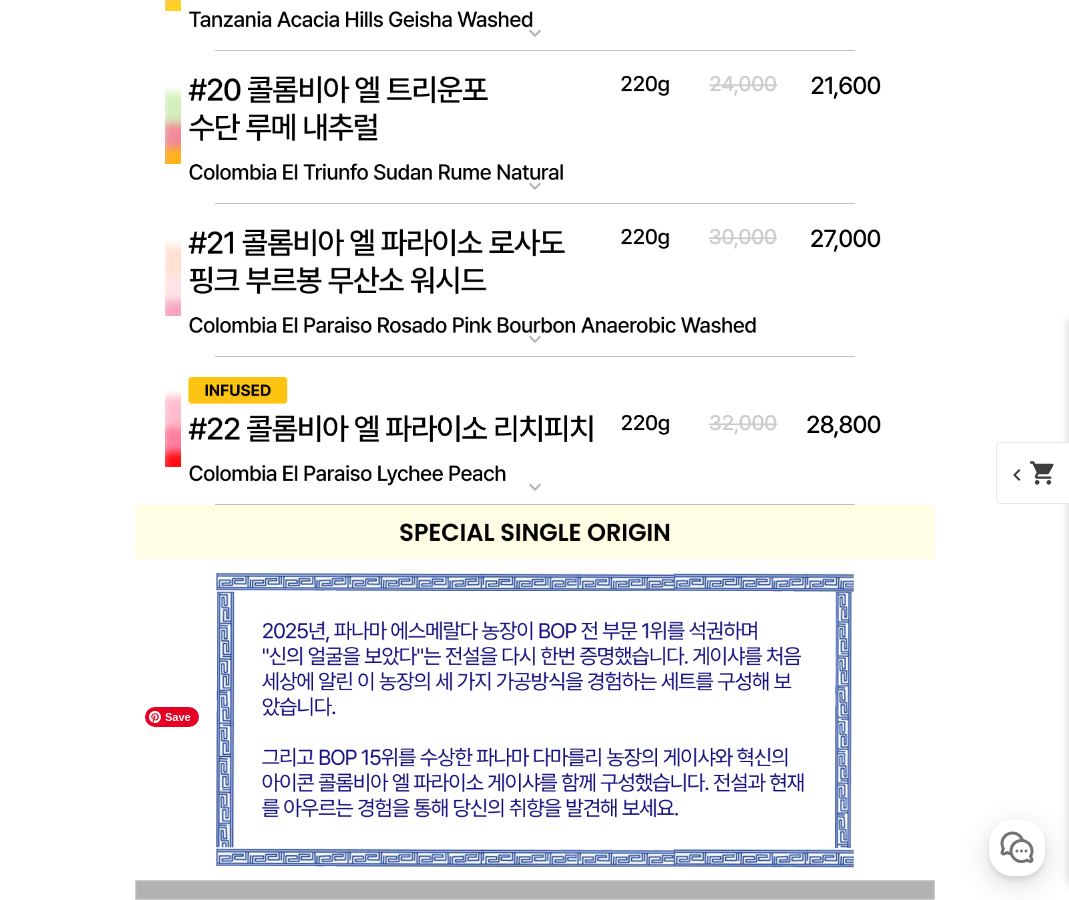 click at bounding box center (535, -546) 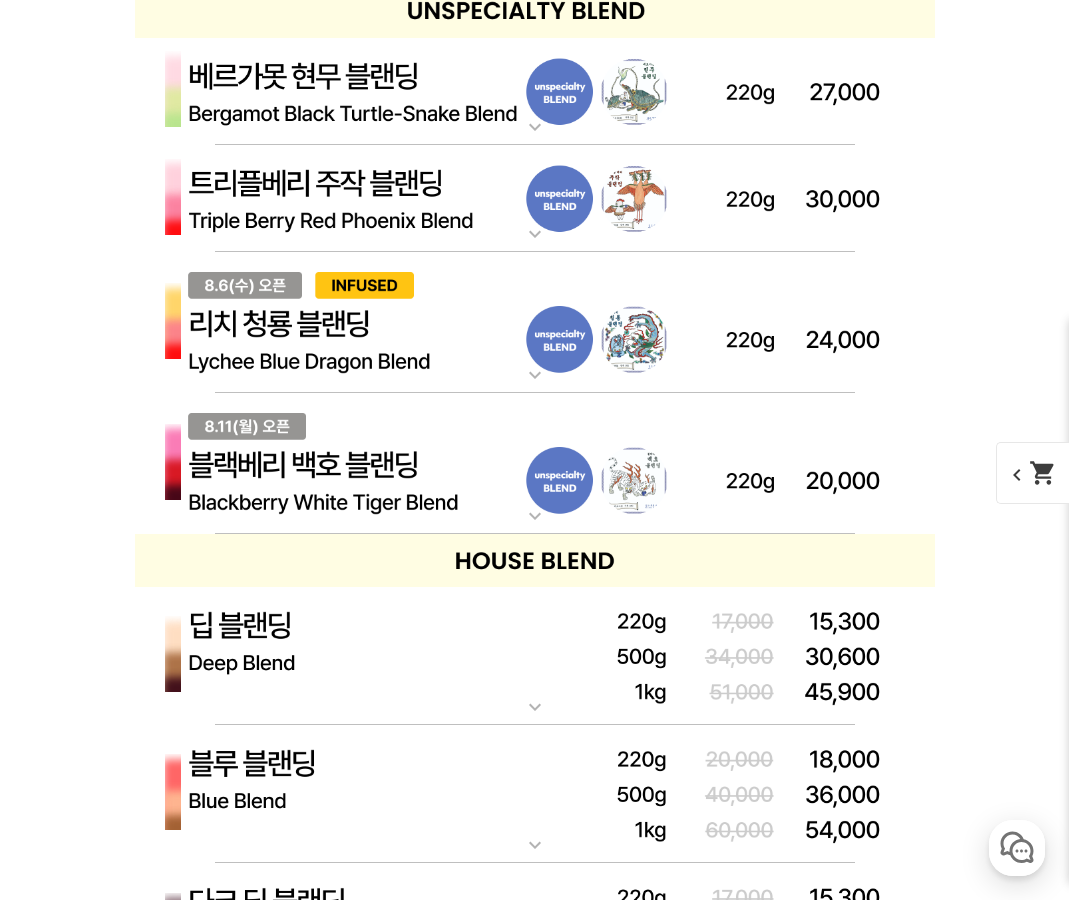 scroll, scrollTop: 5969, scrollLeft: 0, axis: vertical 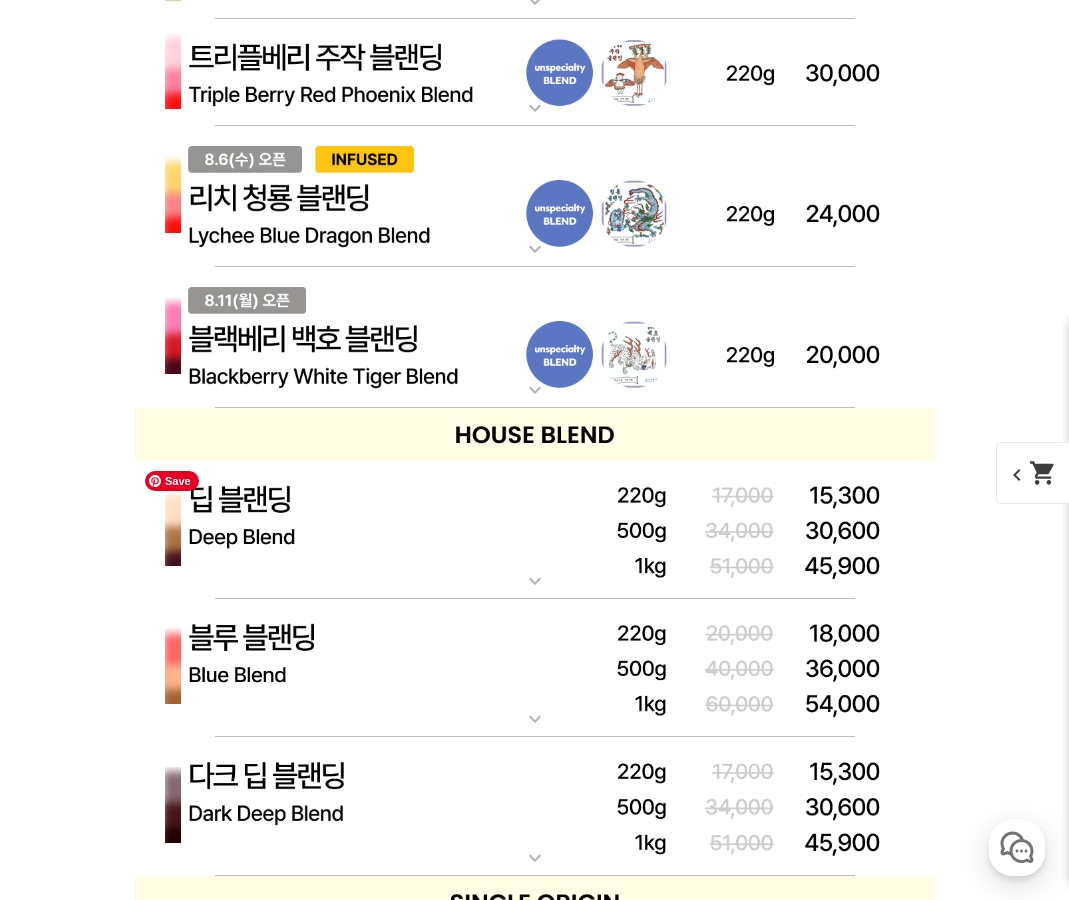 click at bounding box center [535, 530] 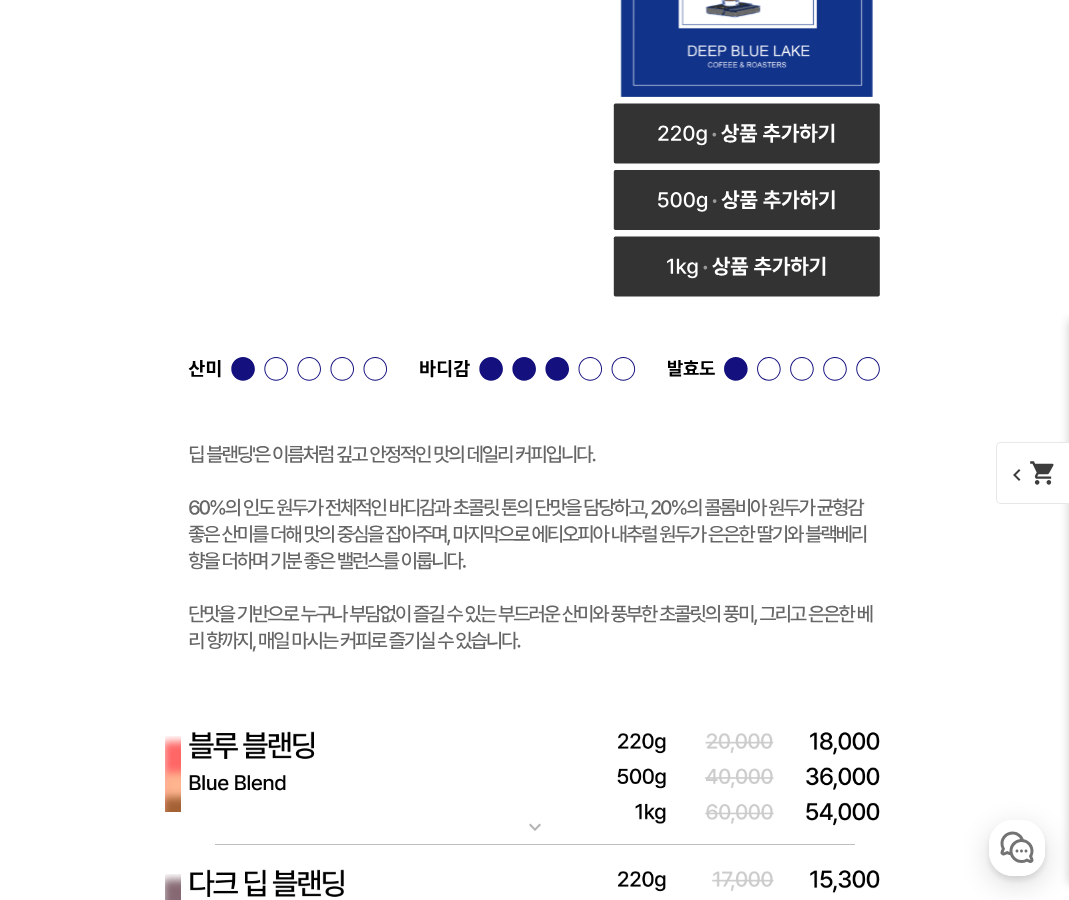 scroll, scrollTop: 7239, scrollLeft: 0, axis: vertical 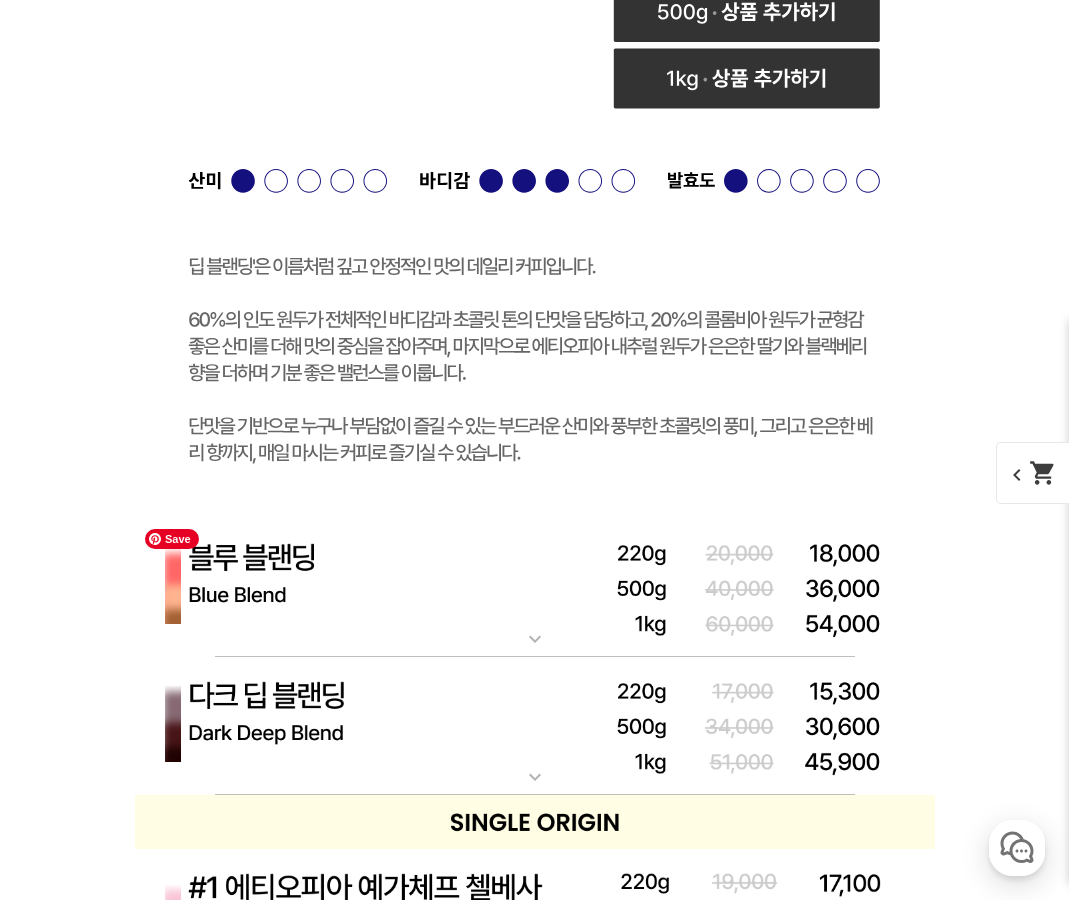 click at bounding box center (535, 588) 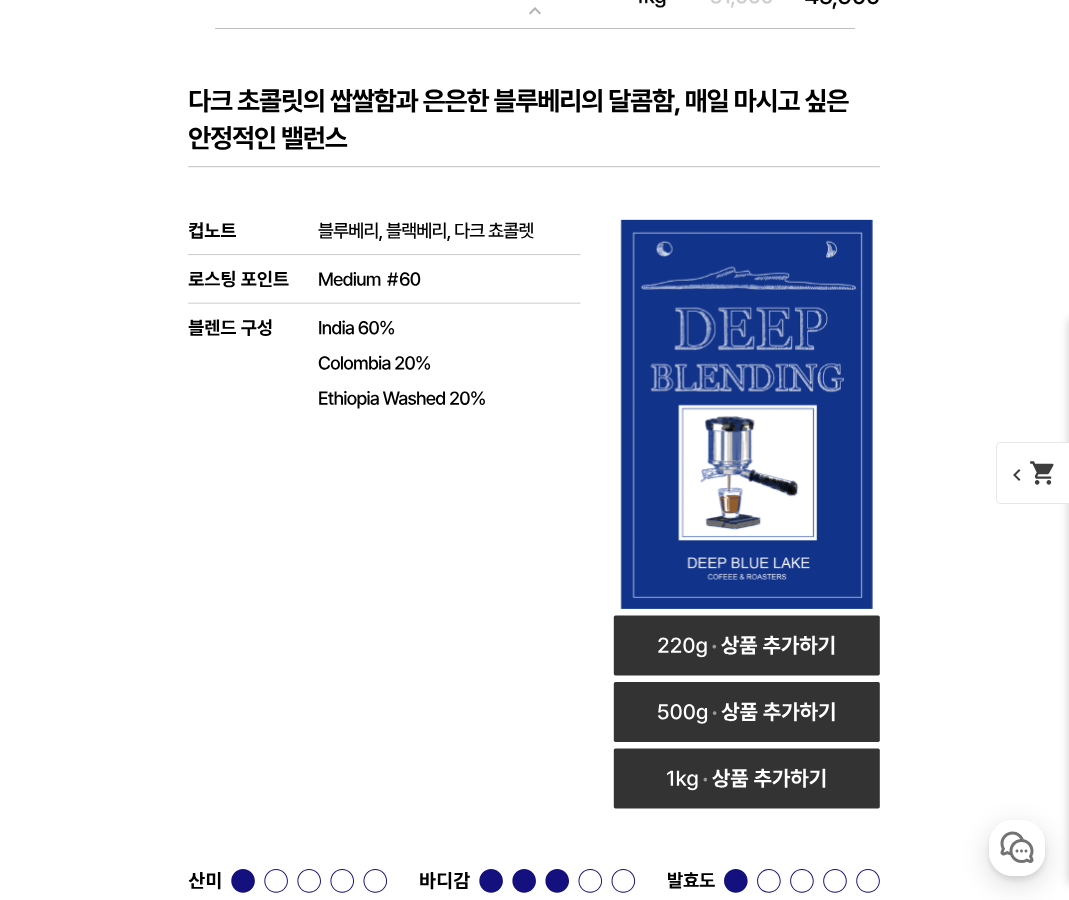 scroll, scrollTop: 5971, scrollLeft: 0, axis: vertical 